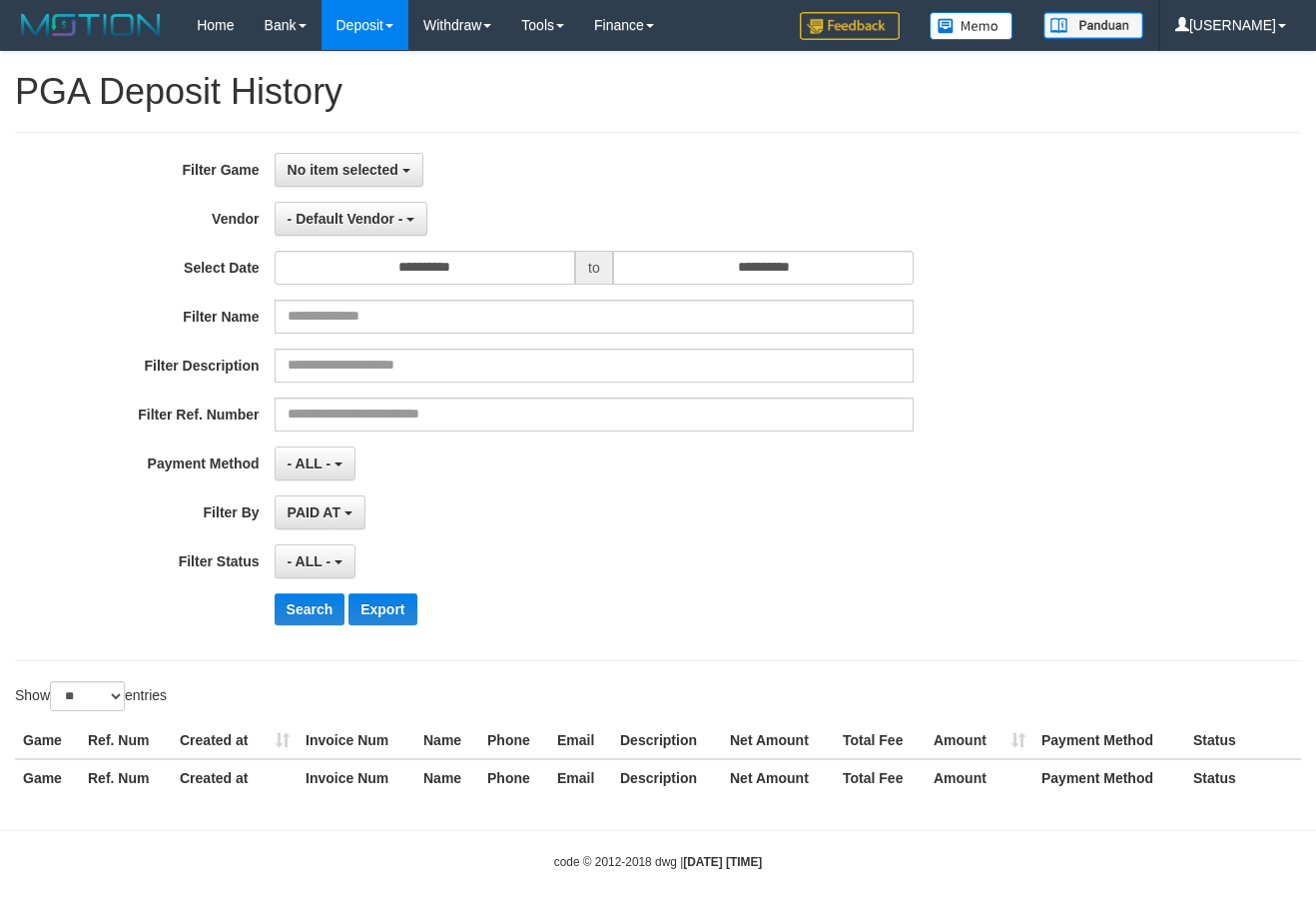 scroll, scrollTop: 0, scrollLeft: 0, axis: both 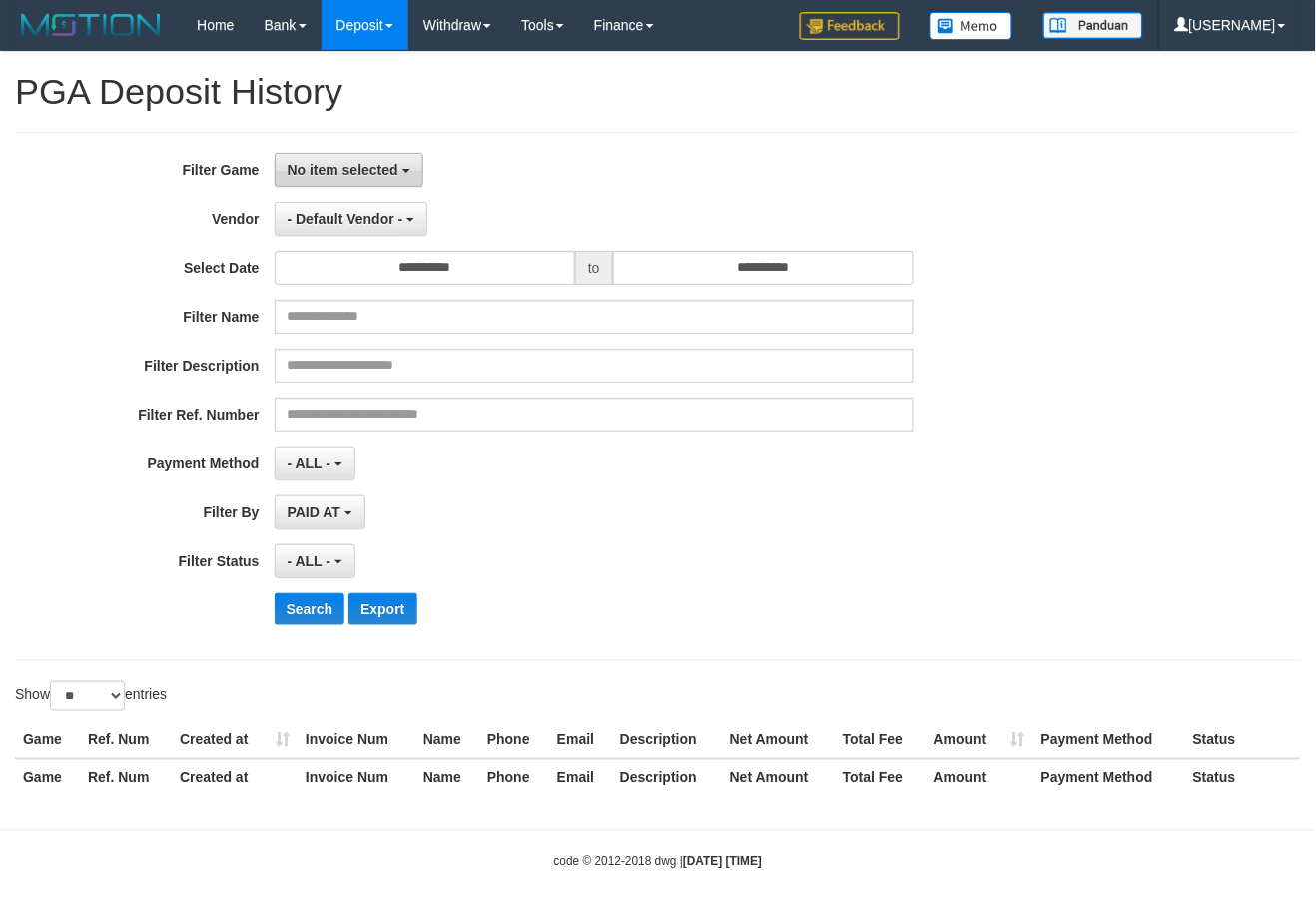click on "No item selected" at bounding box center [348, 170] 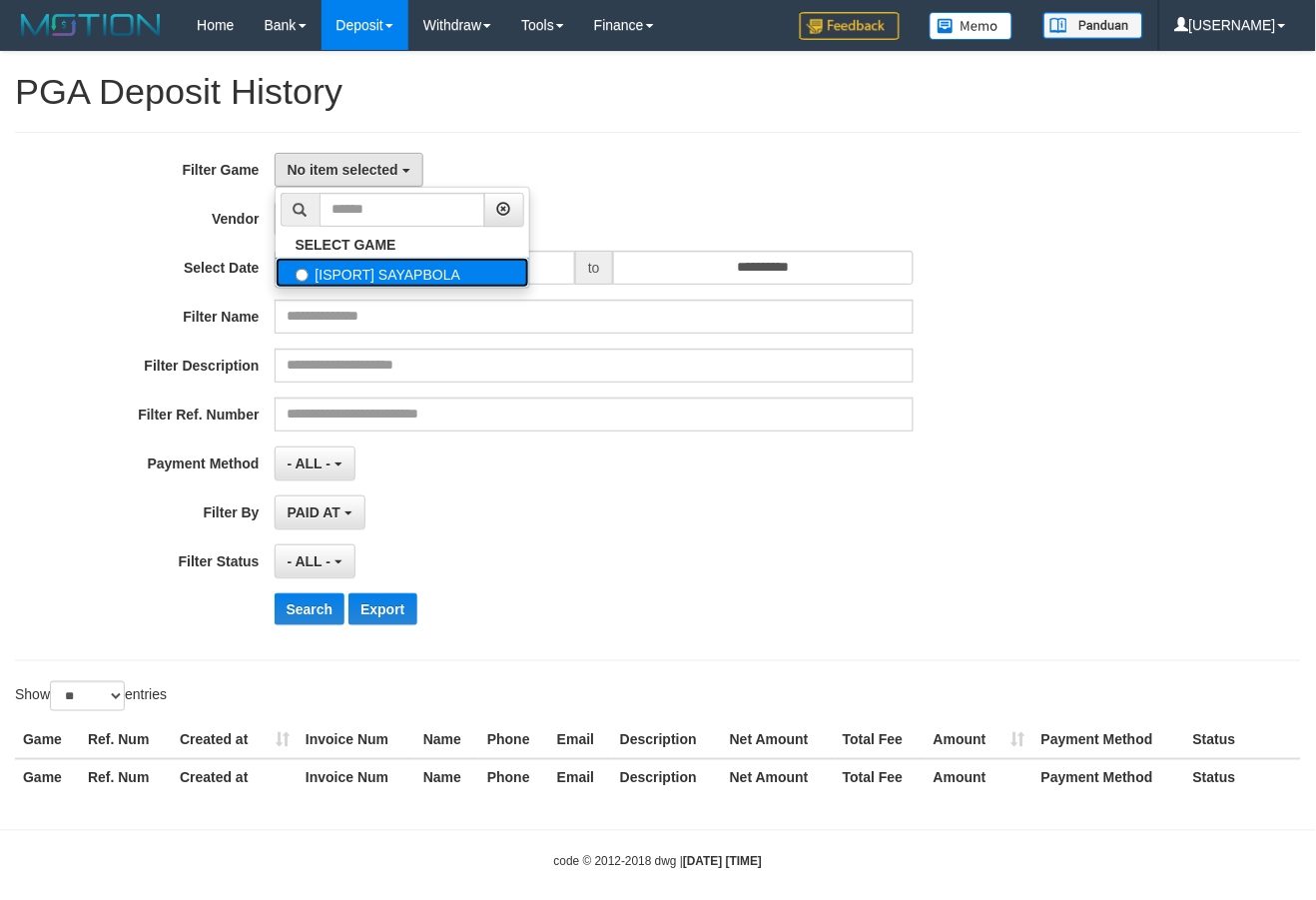 click on "[ISPORT] SAYAPBOLA" at bounding box center (402, 273) 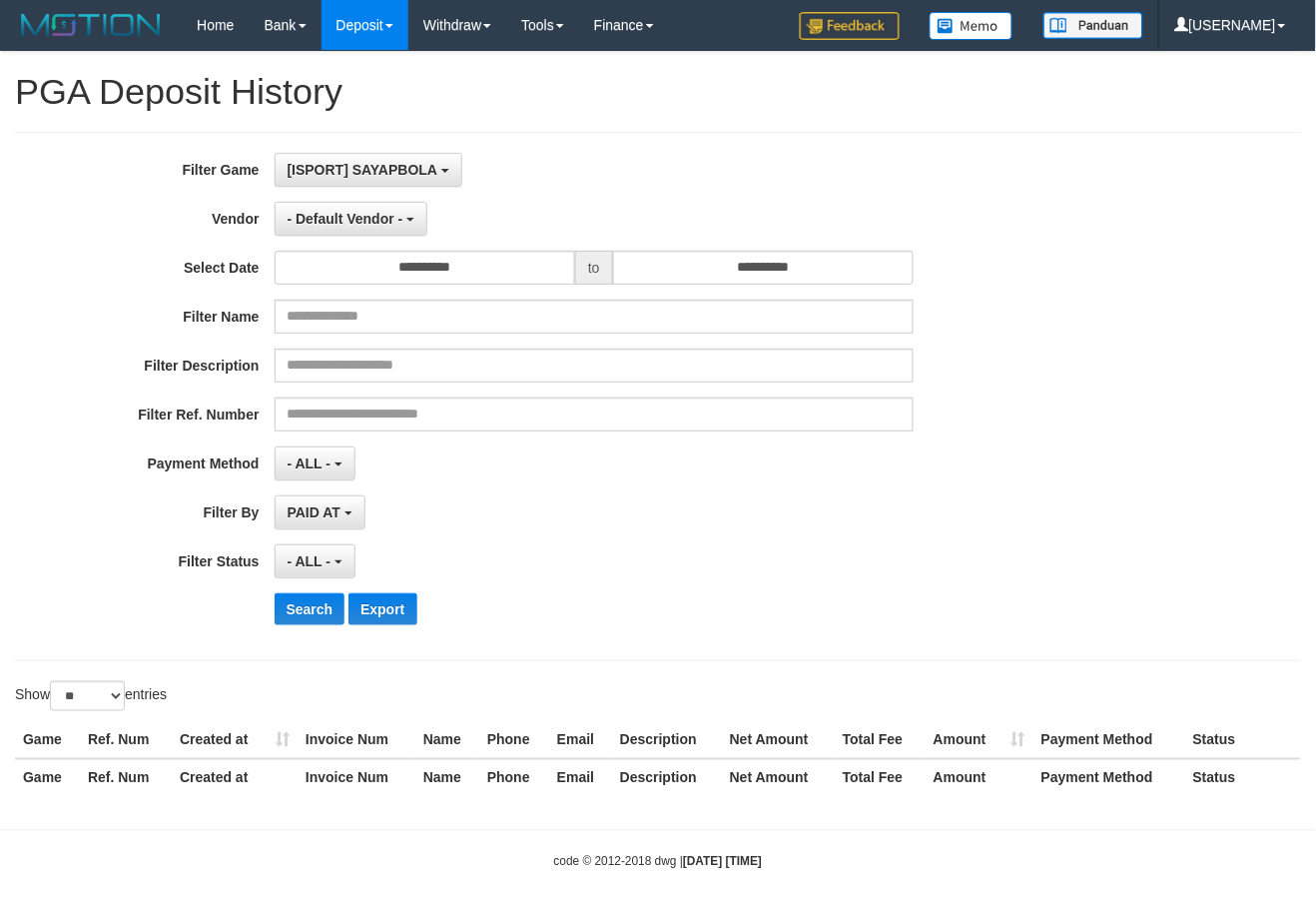 scroll, scrollTop: 17, scrollLeft: 0, axis: vertical 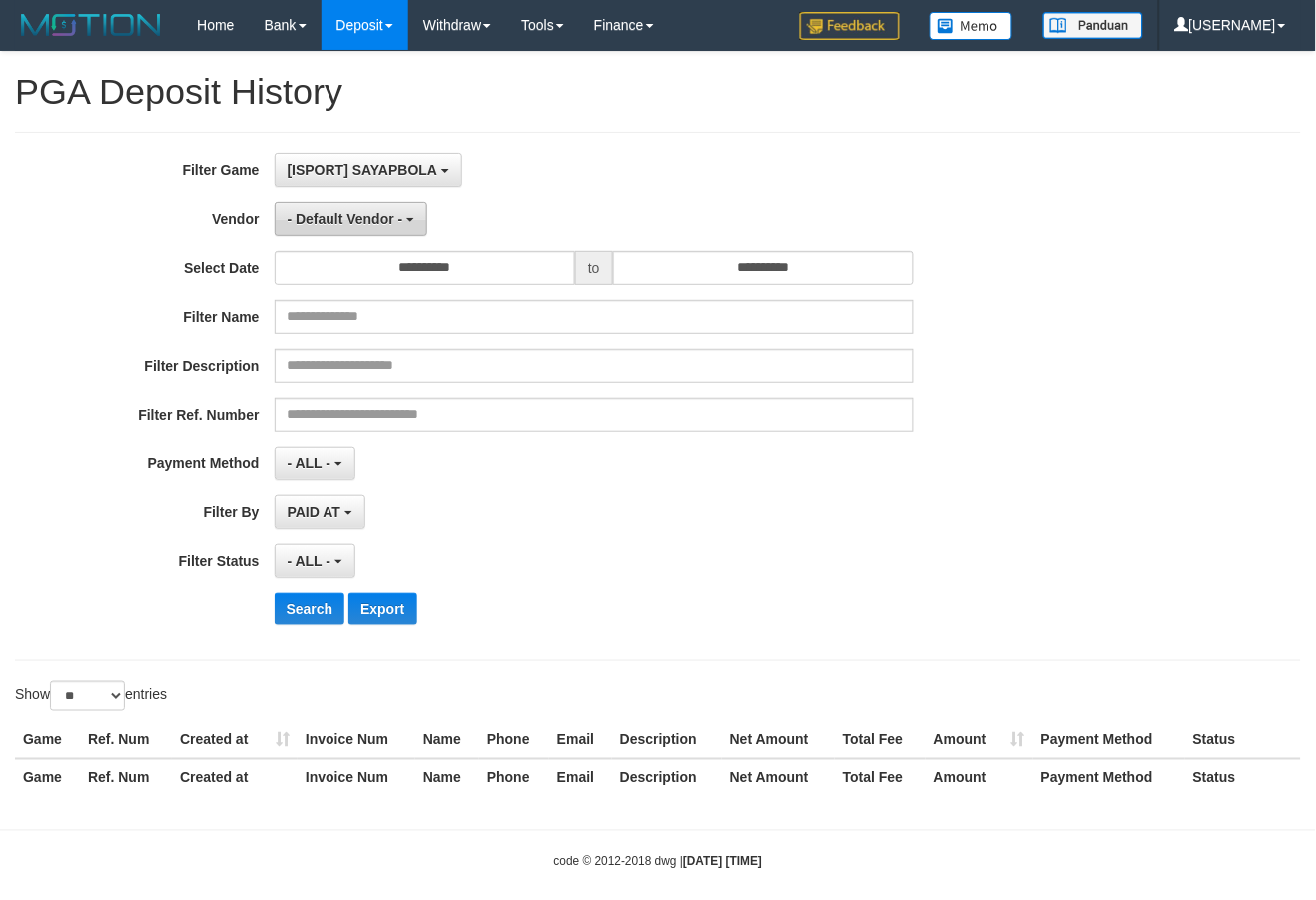 click on "- Default Vendor -" at bounding box center (368, 170) 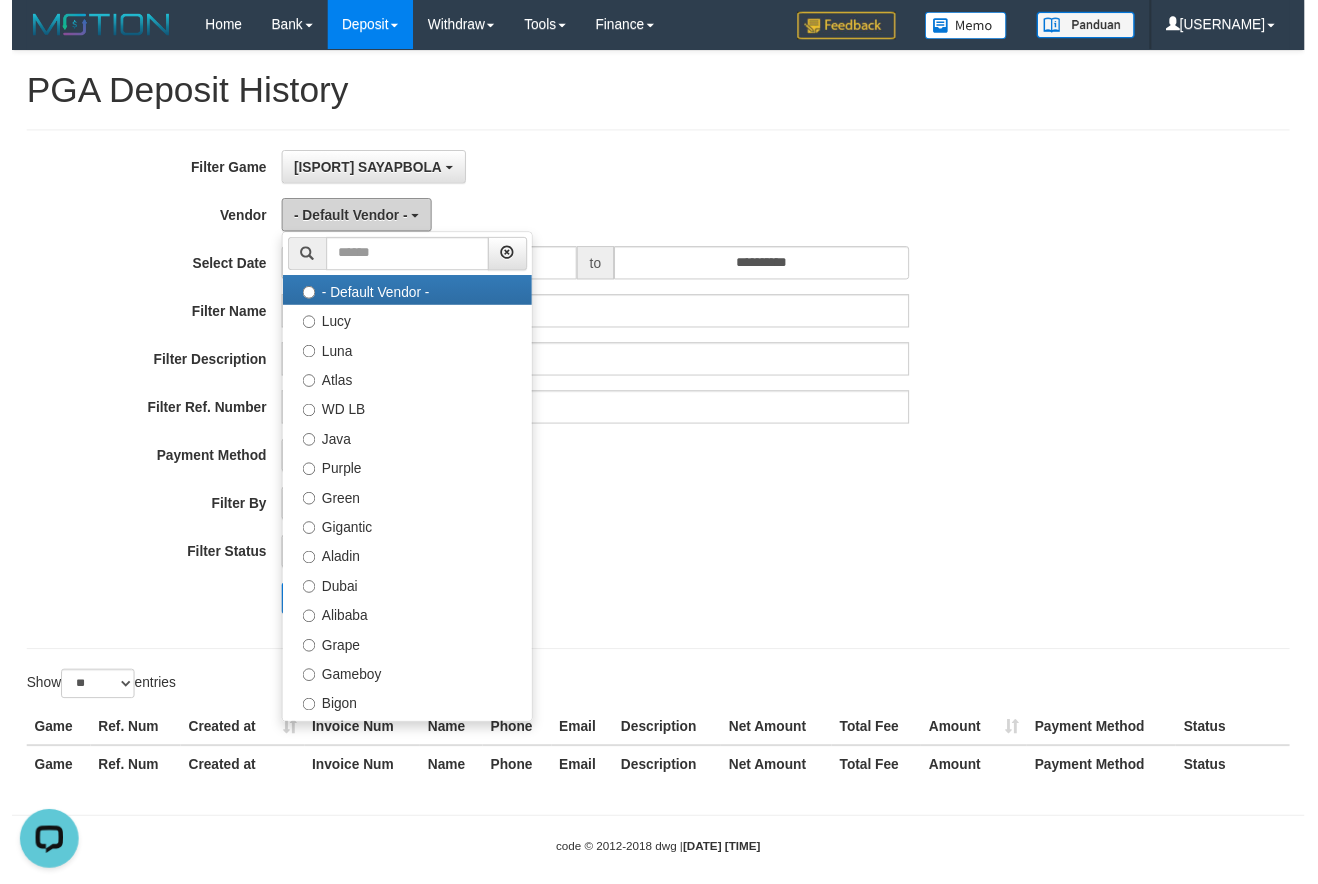 scroll, scrollTop: 0, scrollLeft: 0, axis: both 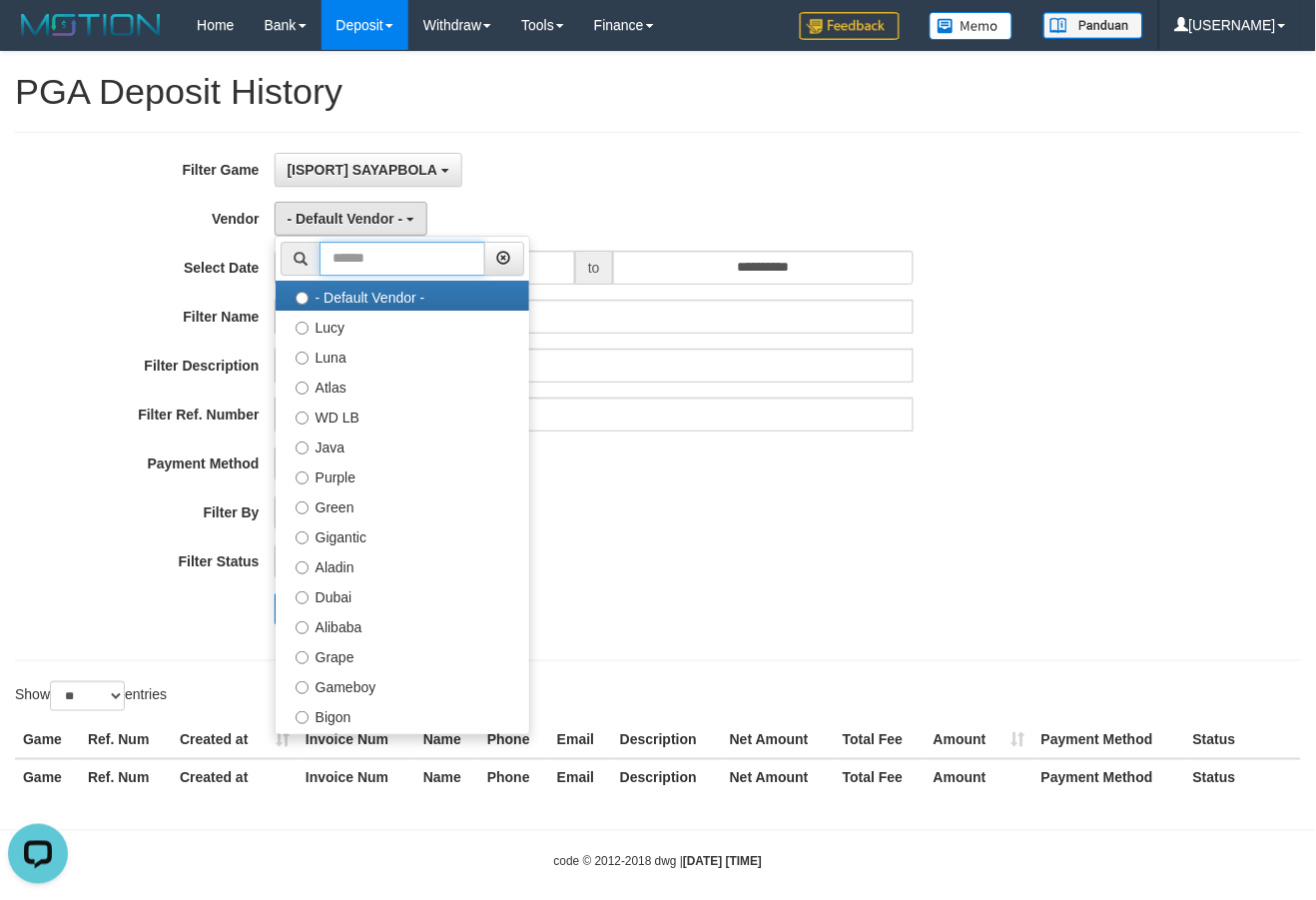 click at bounding box center (402, 259) 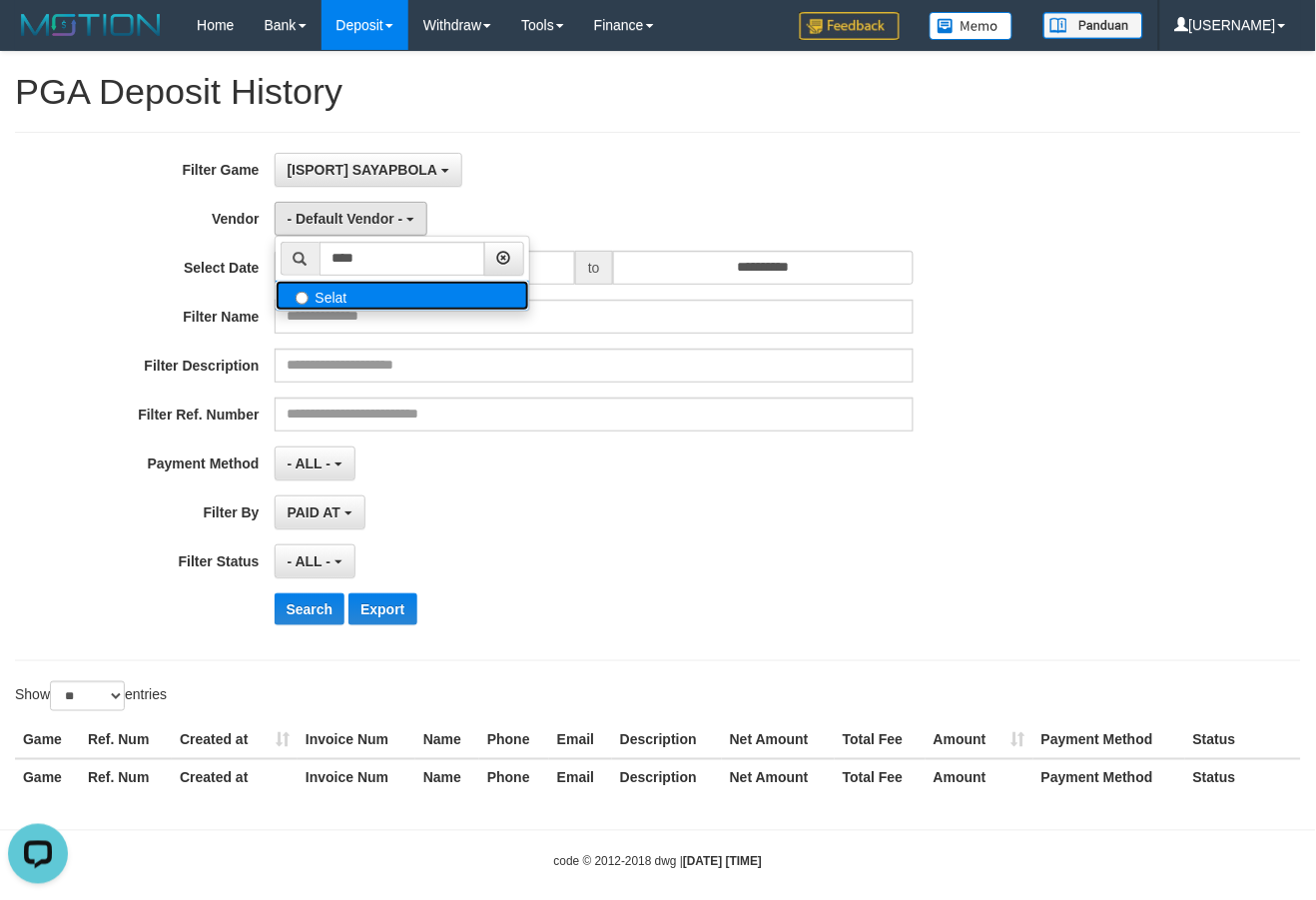 click on "Selat" at bounding box center (0, 0) 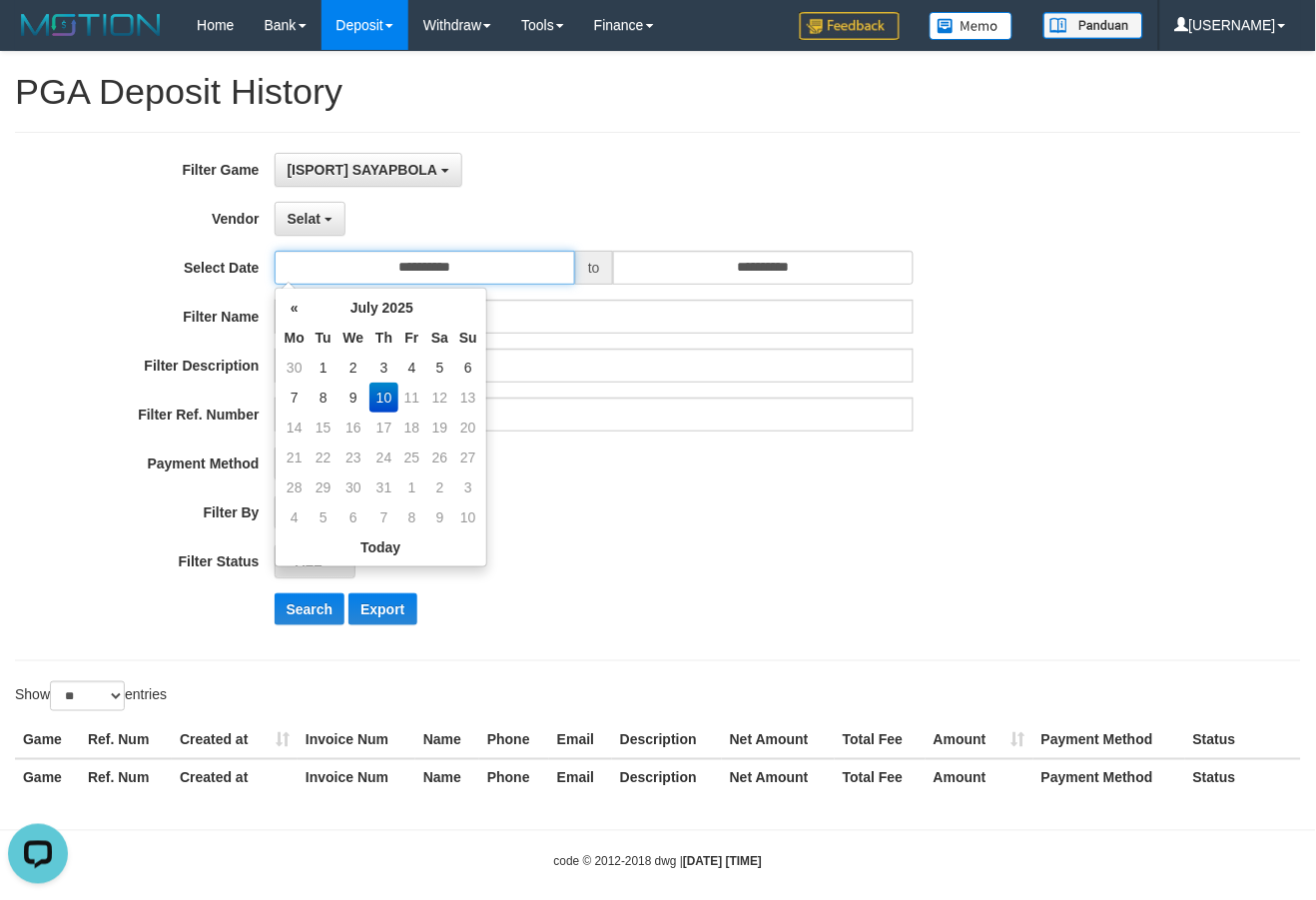 drag, startPoint x: 446, startPoint y: 256, endPoint x: 453, endPoint y: 283, distance: 27.89265 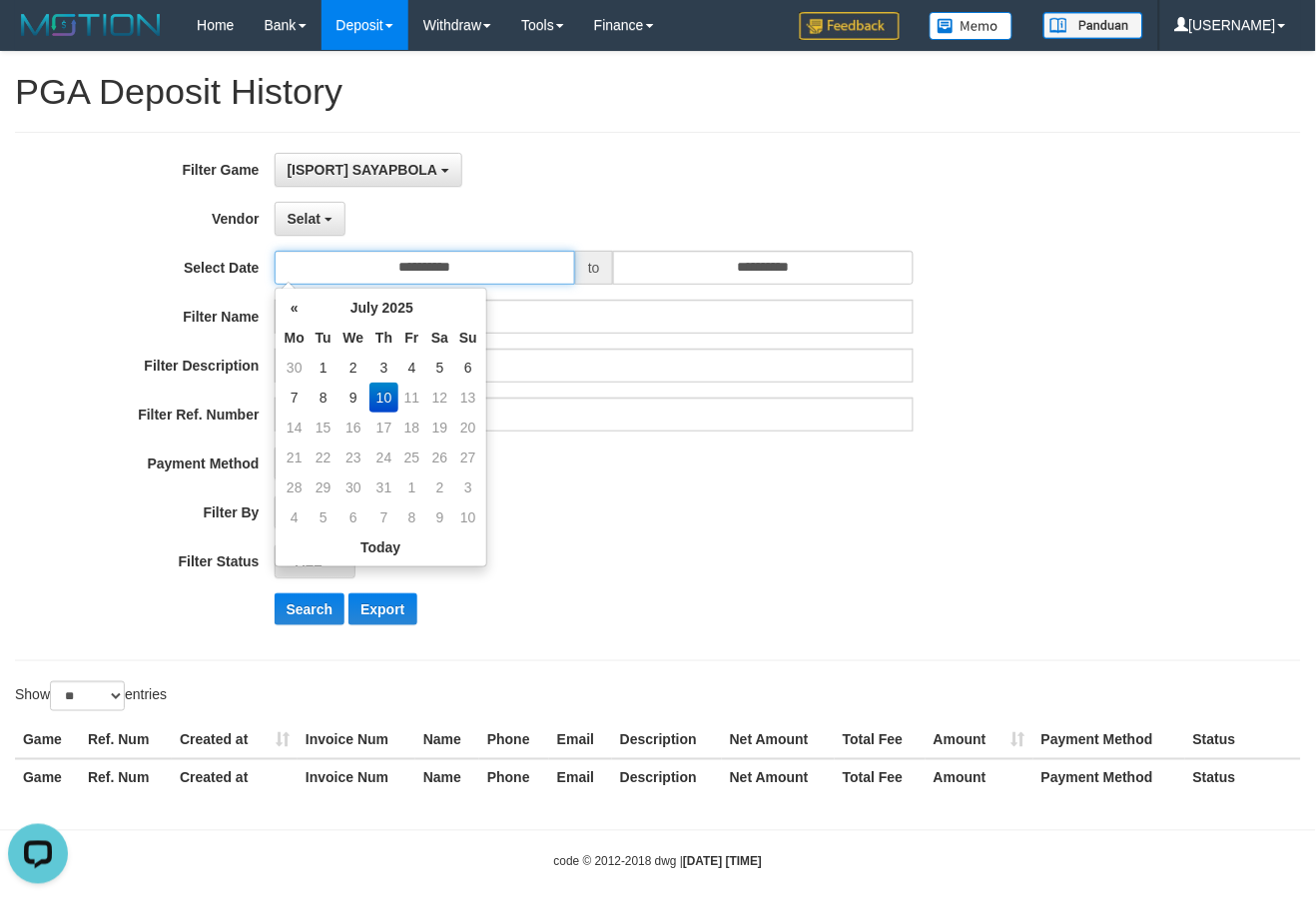 click on "**********" at bounding box center (425, 268) 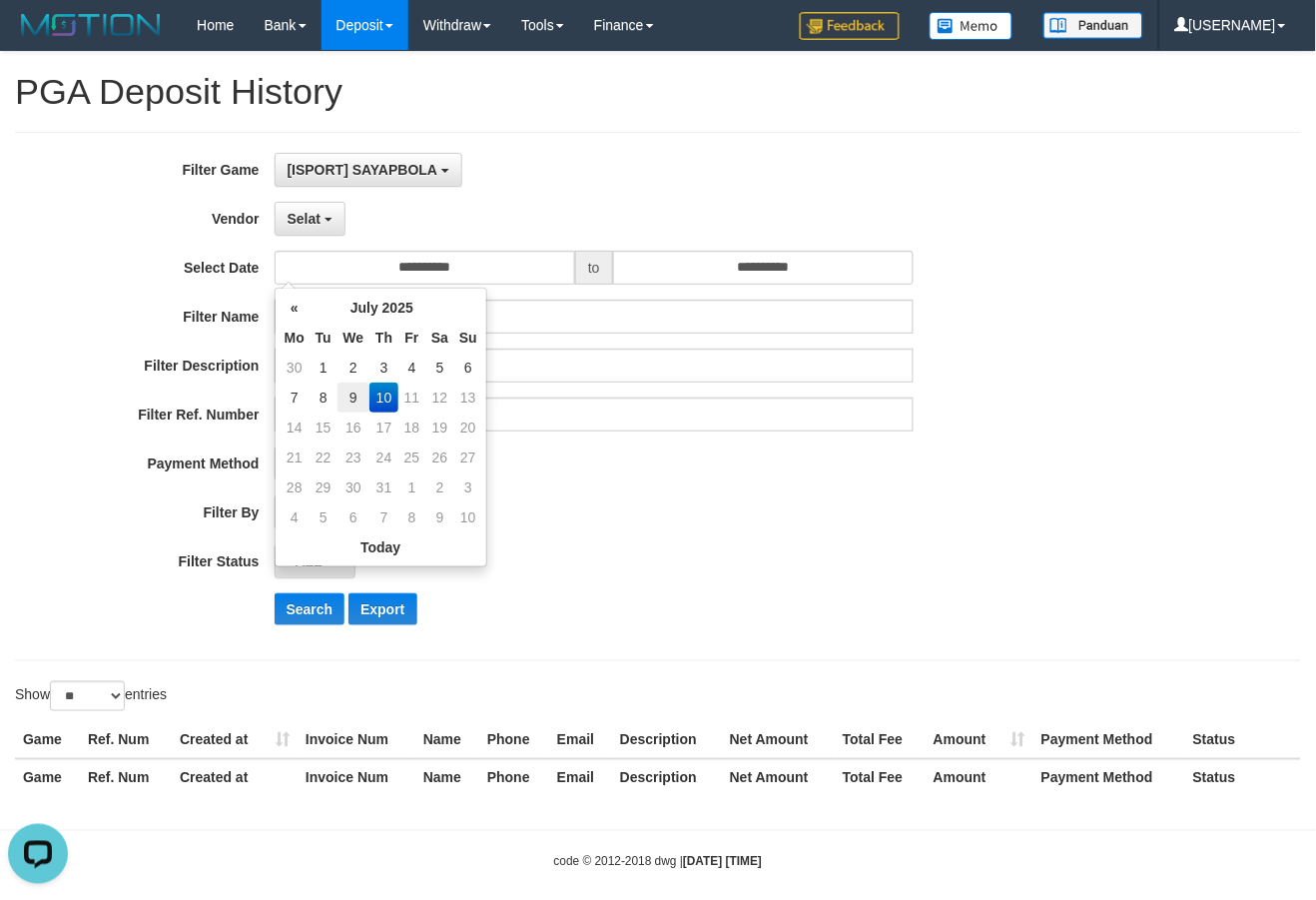 click on "9" at bounding box center [353, 368] 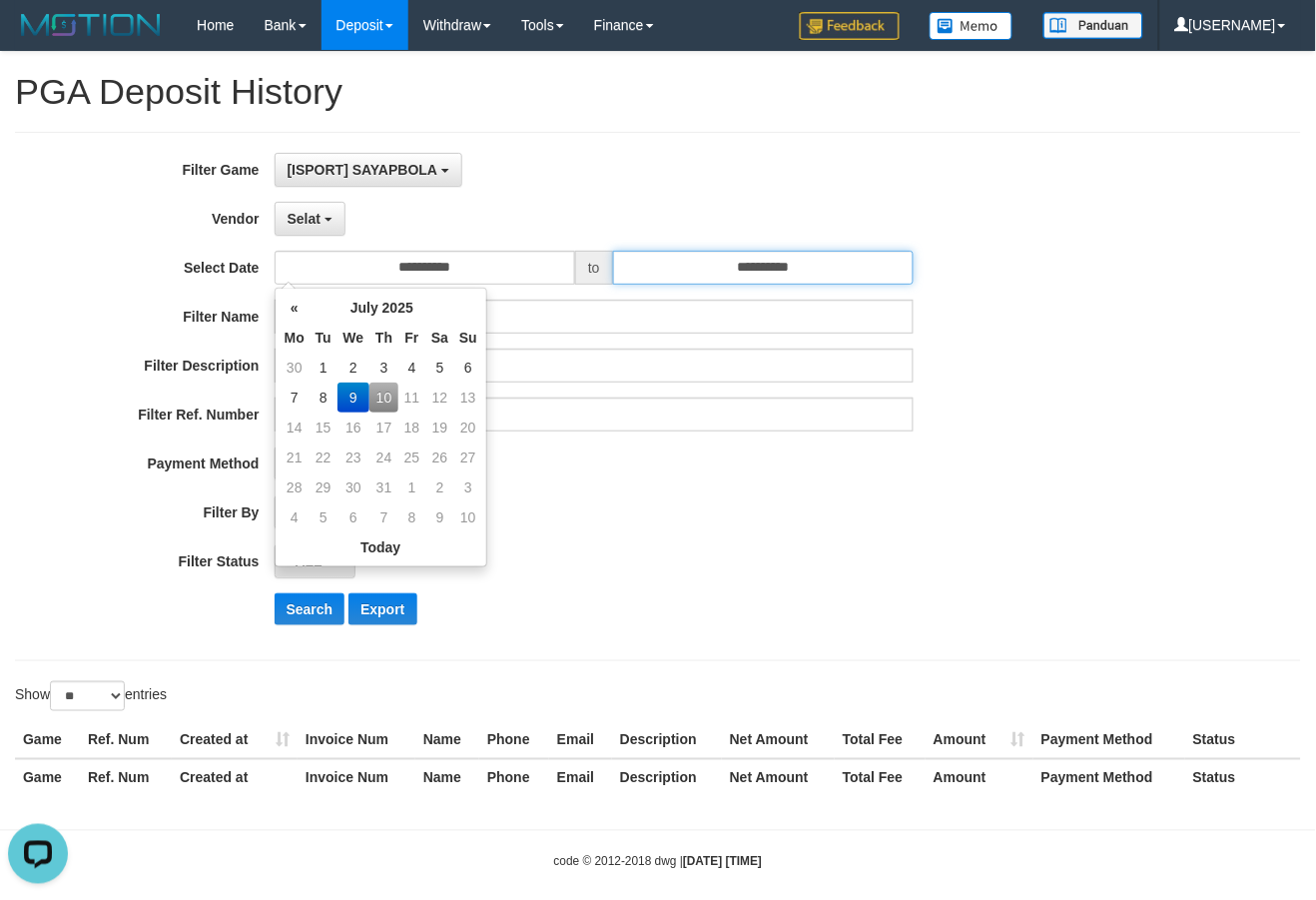 click on "**********" at bounding box center (764, 268) 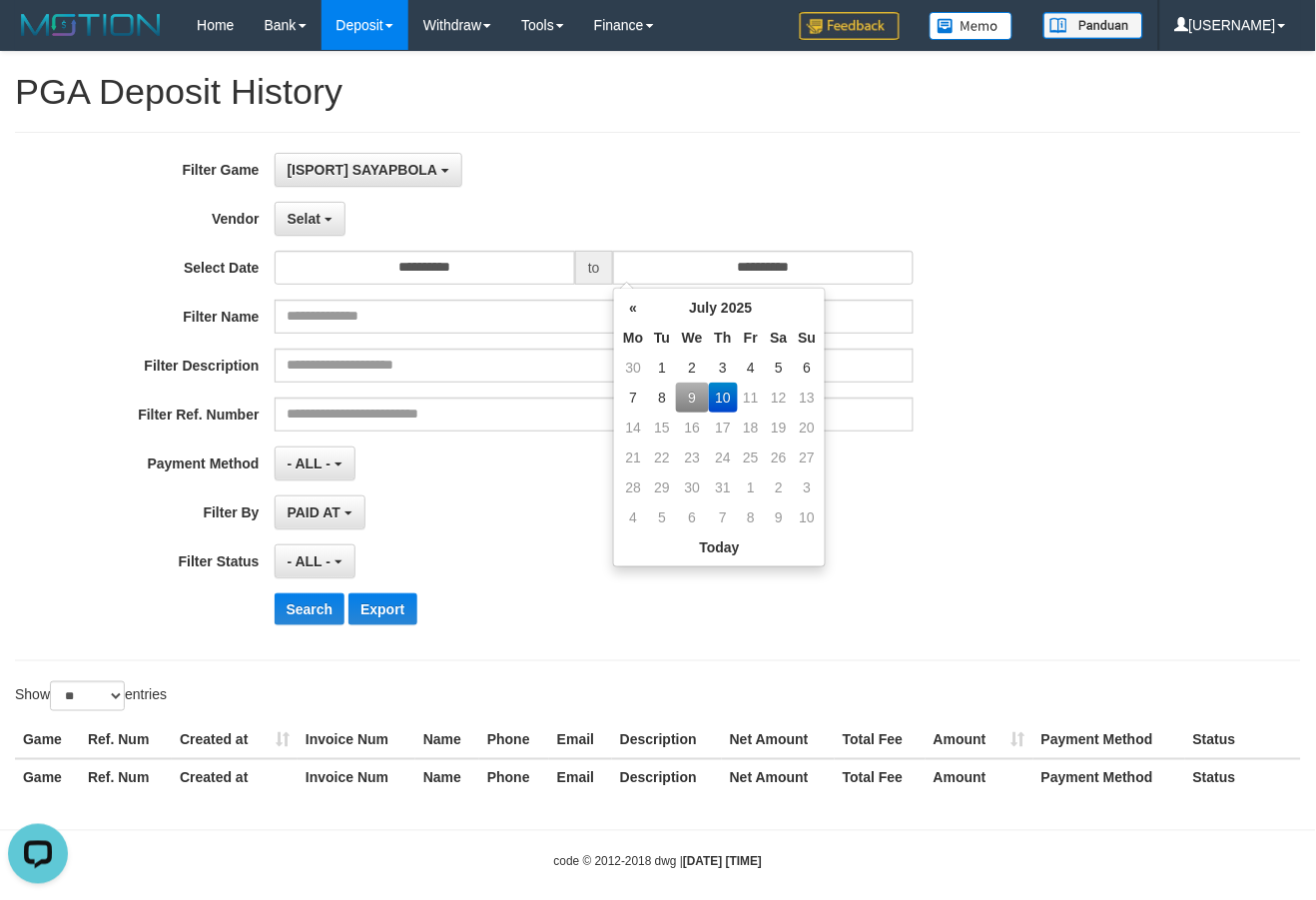click on "9" at bounding box center (692, 398) 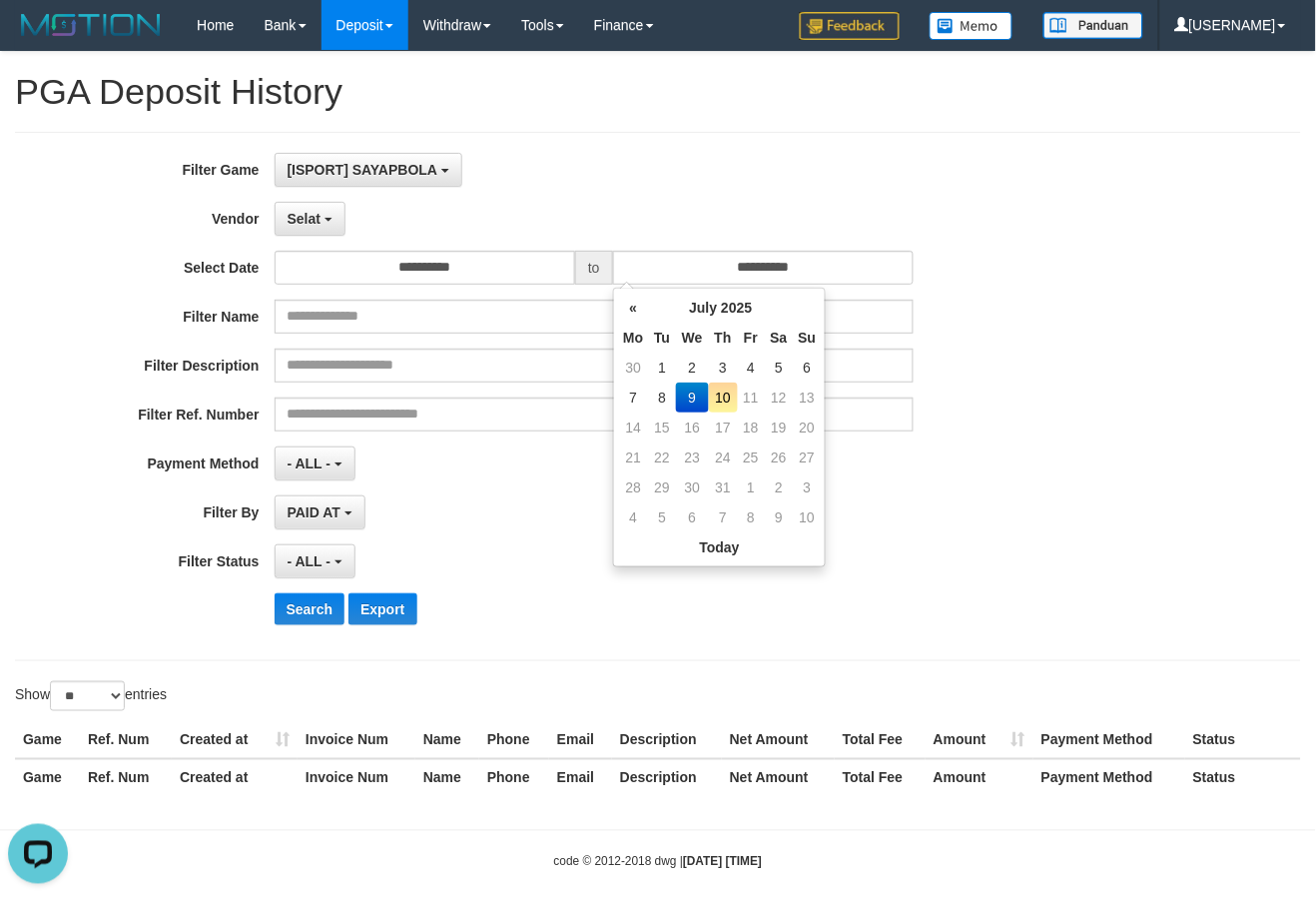 drag, startPoint x: 477, startPoint y: 594, endPoint x: 443, endPoint y: 621, distance: 43.416587 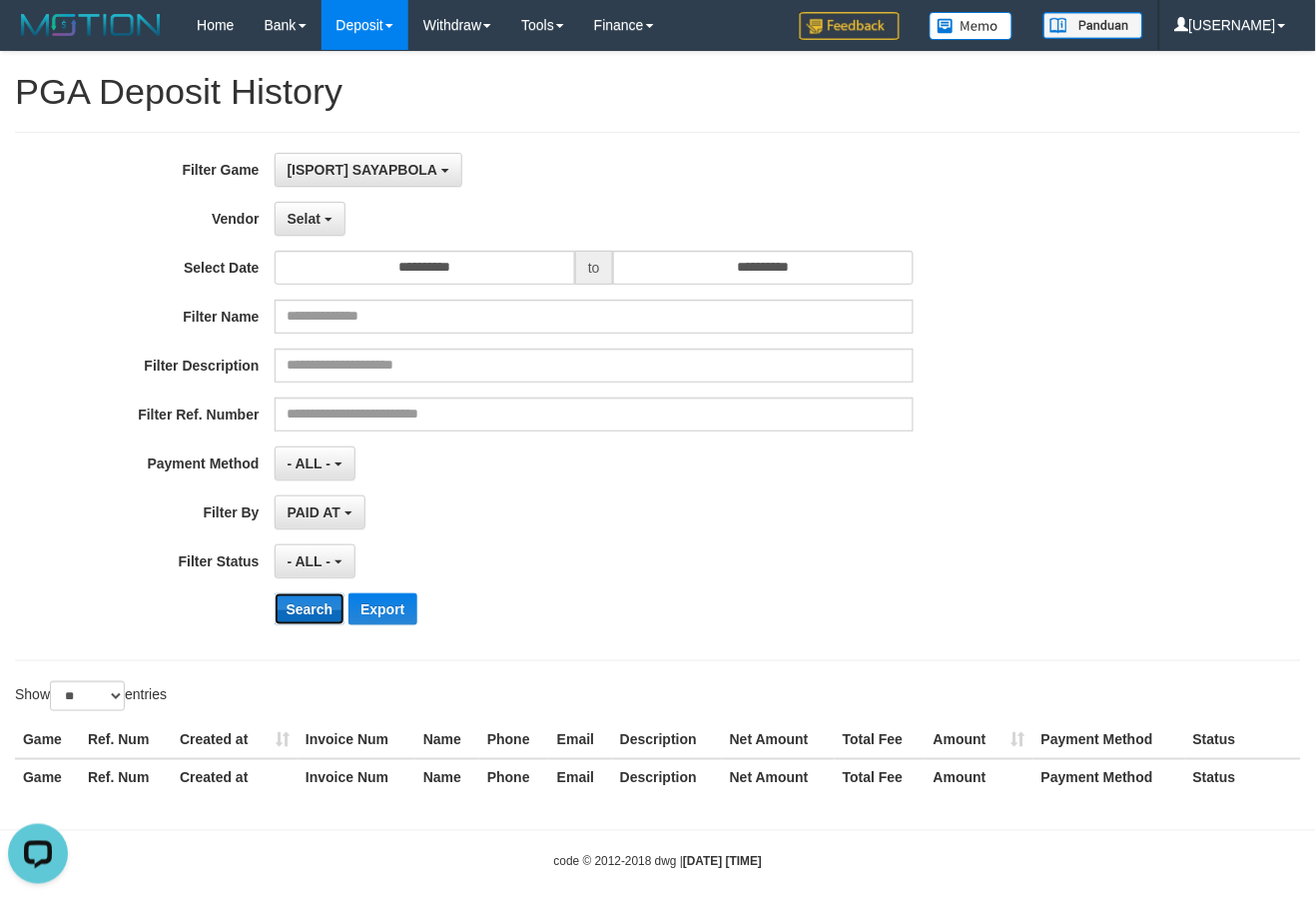 click on "Search" at bounding box center [310, 609] 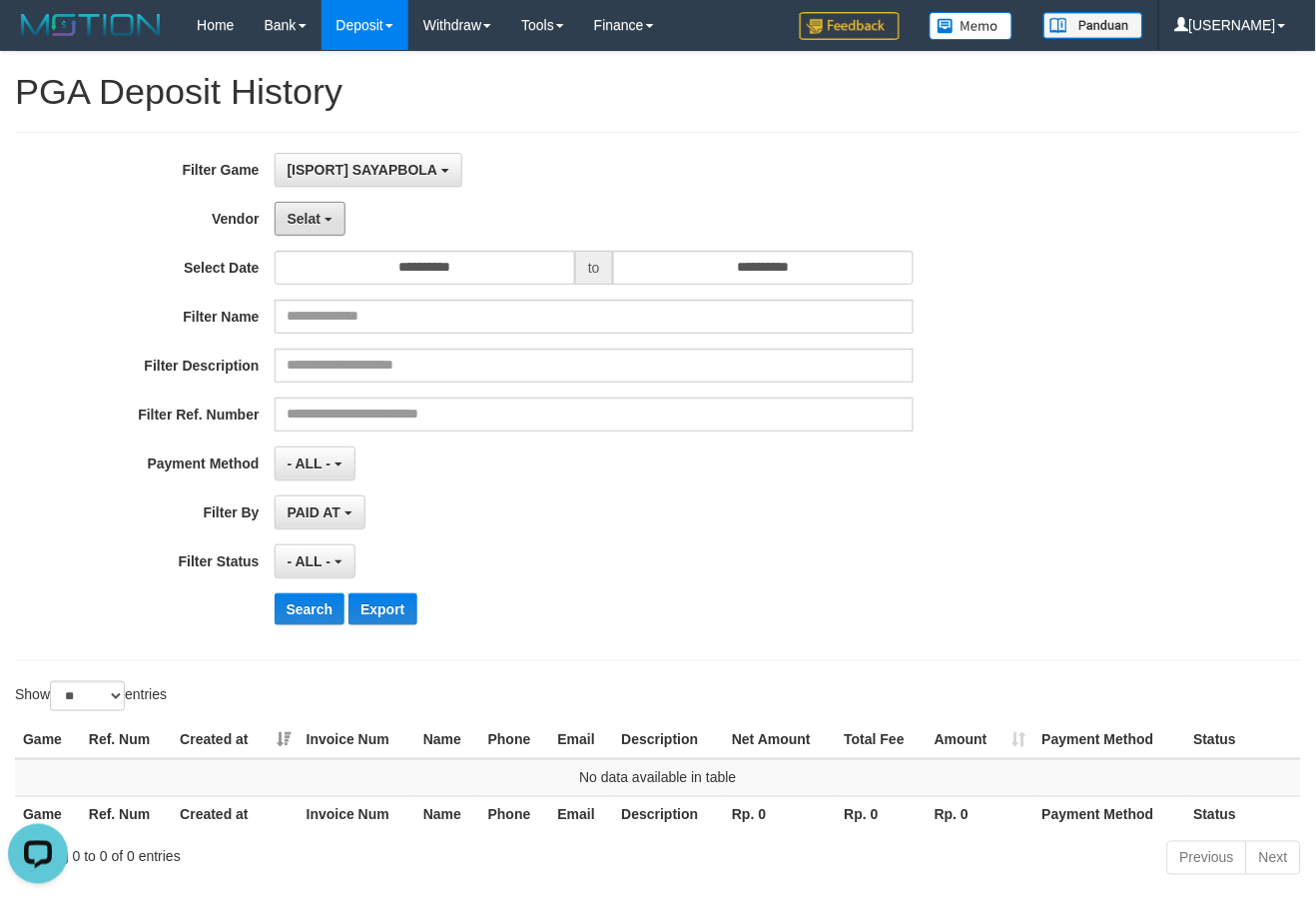 drag, startPoint x: 331, startPoint y: 208, endPoint x: 382, endPoint y: 235, distance: 57.706152 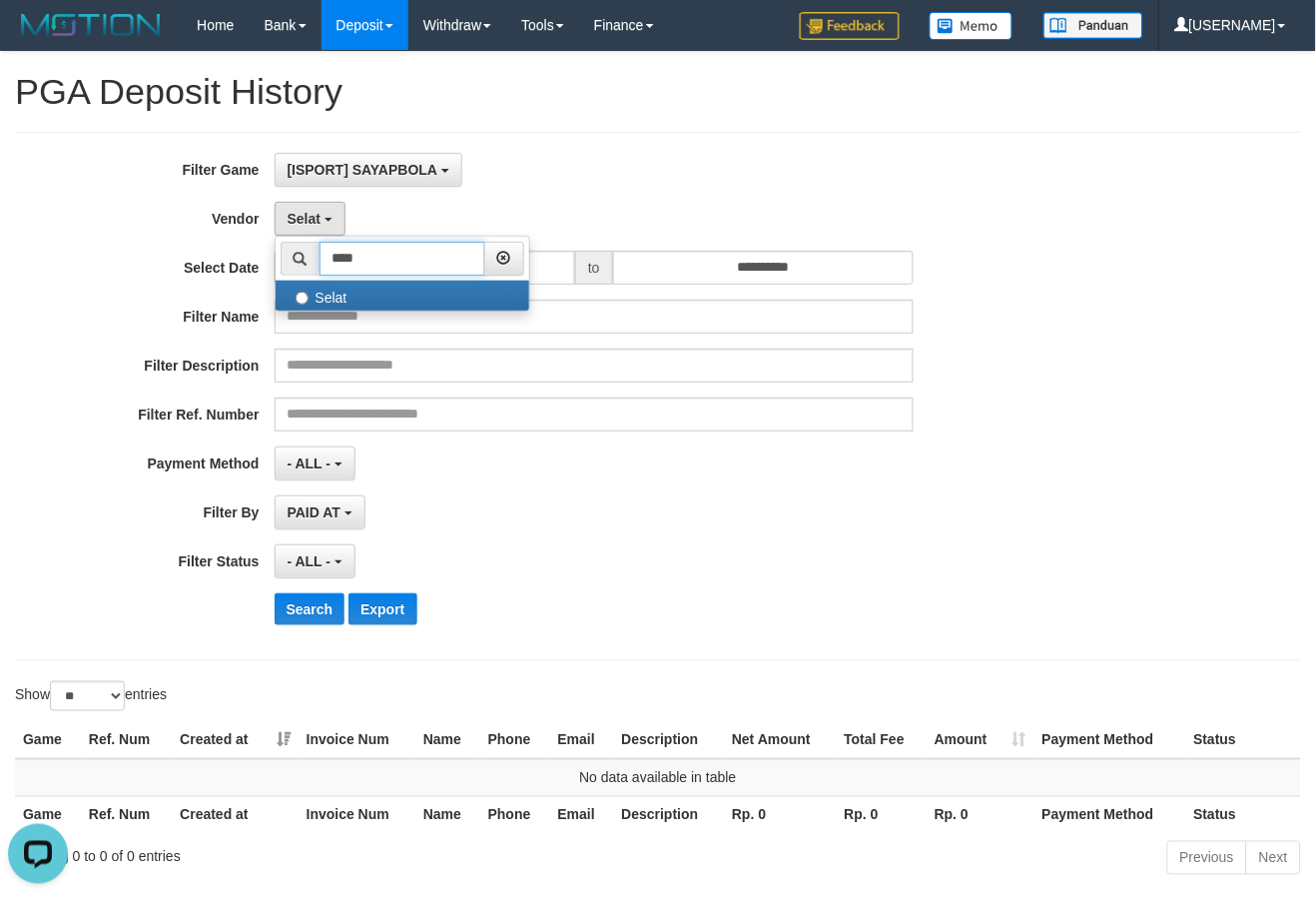 drag, startPoint x: 392, startPoint y: 255, endPoint x: 271, endPoint y: 264, distance: 121.33425 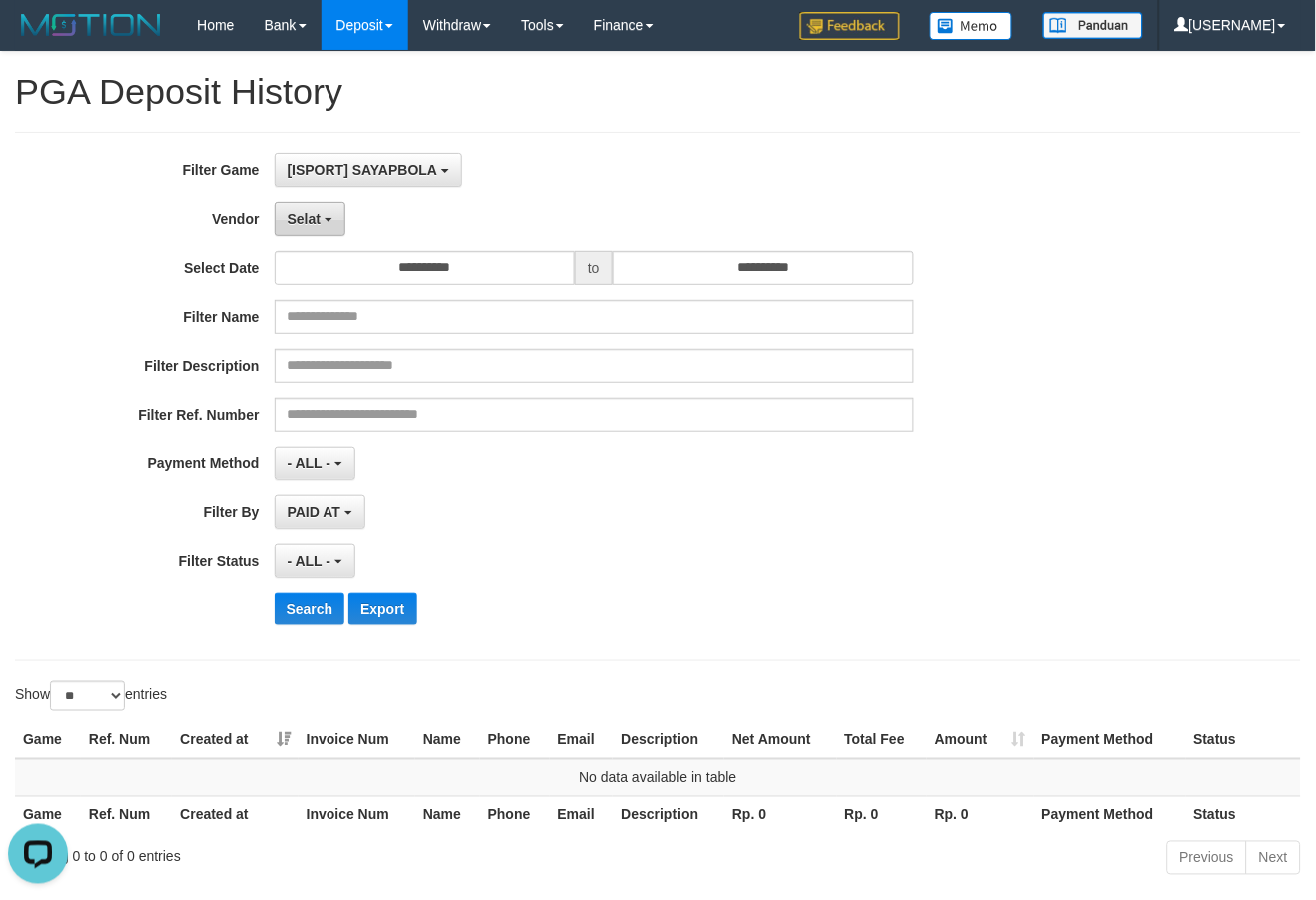click on "Selat" at bounding box center (368, 170) 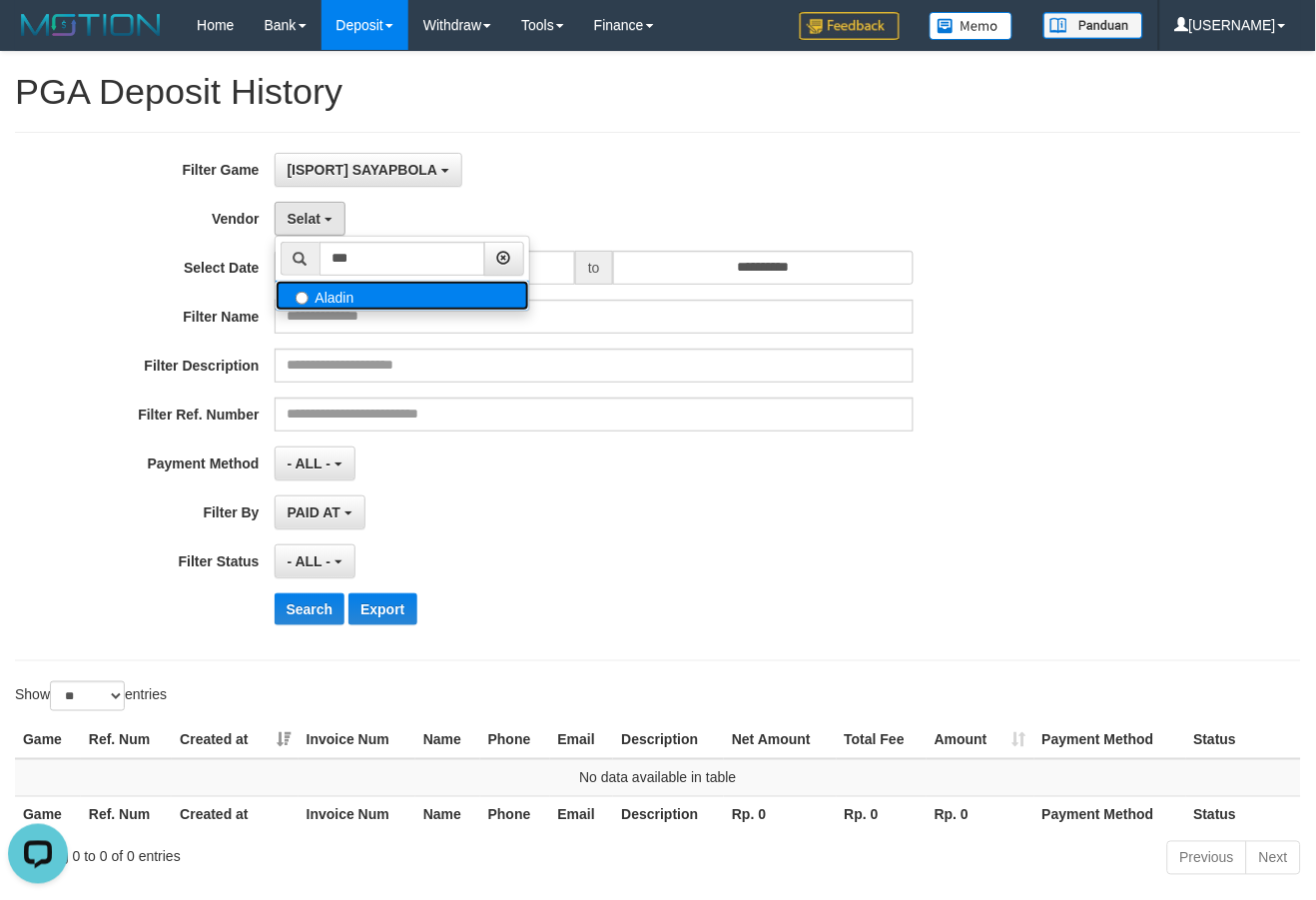 click on "Aladin" at bounding box center (0, 0) 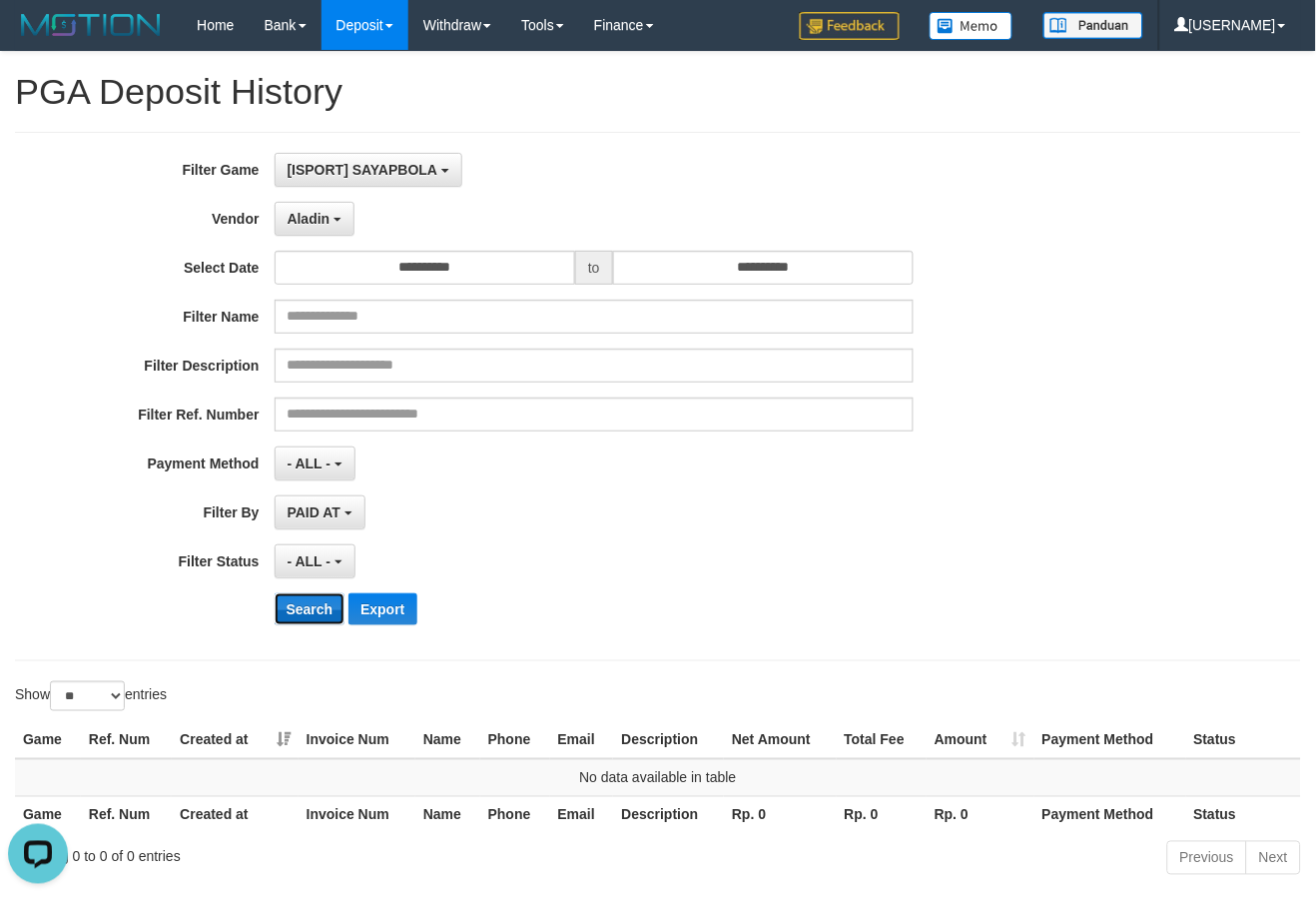 click on "Search" at bounding box center [310, 609] 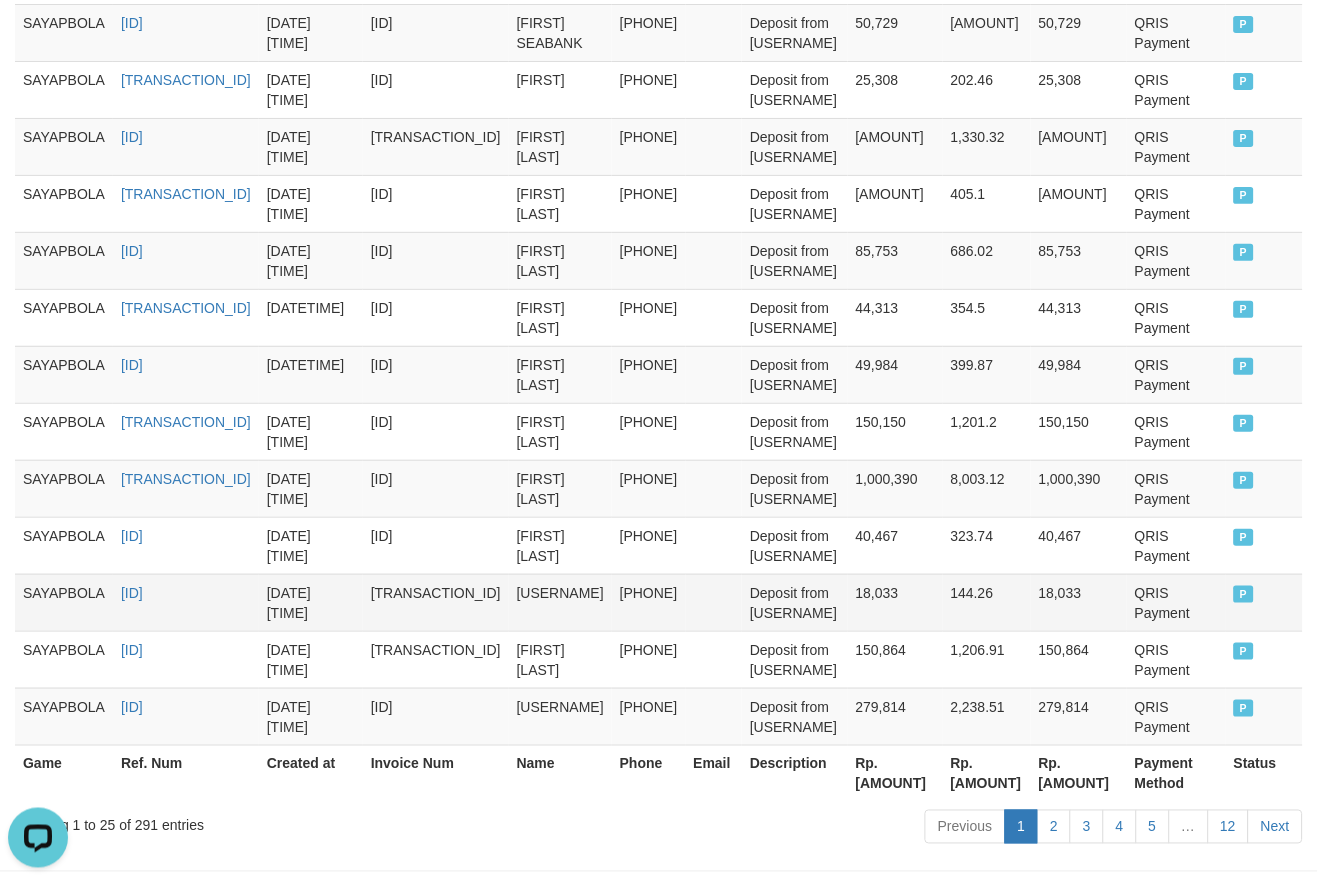 scroll, scrollTop: 1601, scrollLeft: 0, axis: vertical 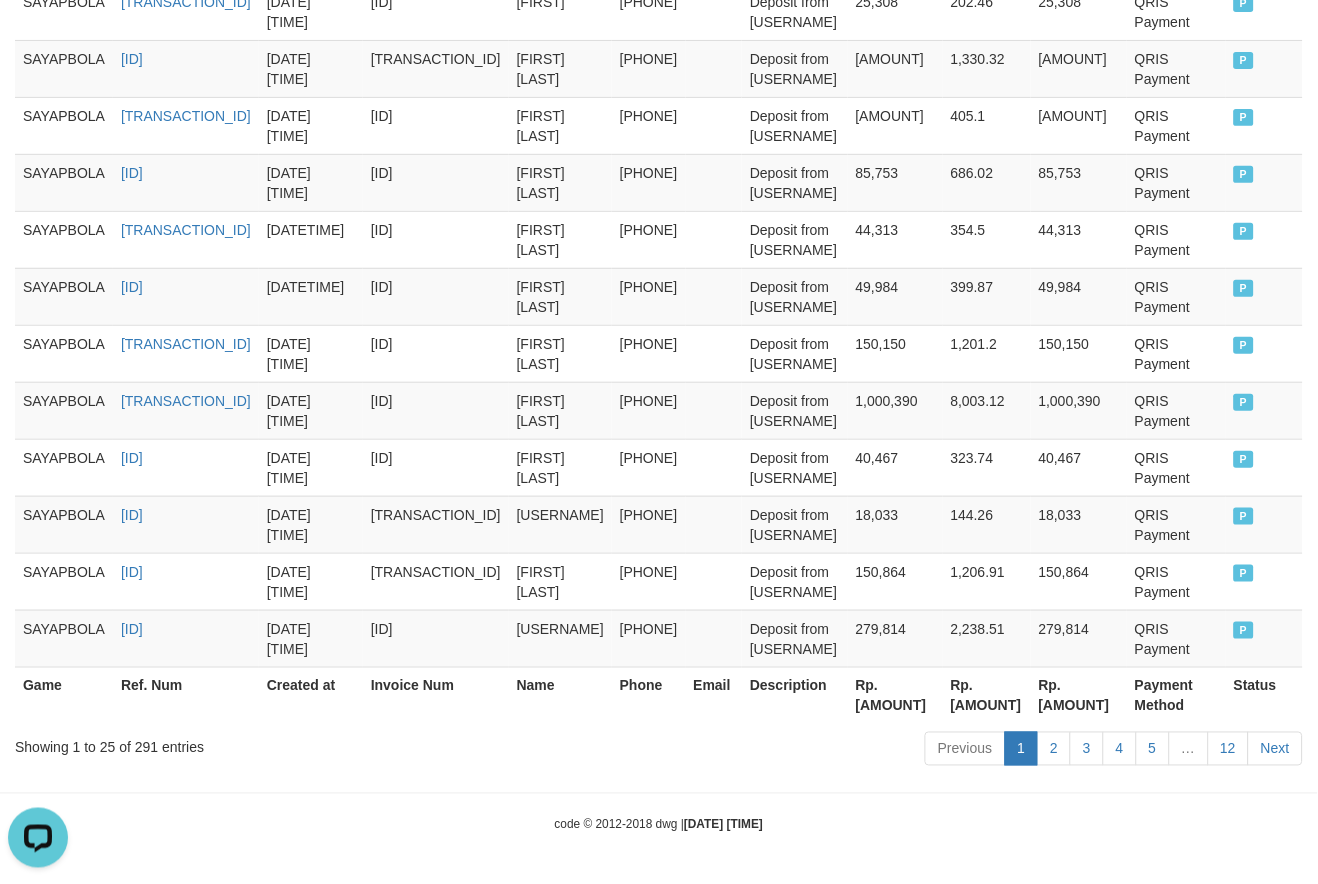 click on "Rp. [AMOUNT]" at bounding box center [895, 695] 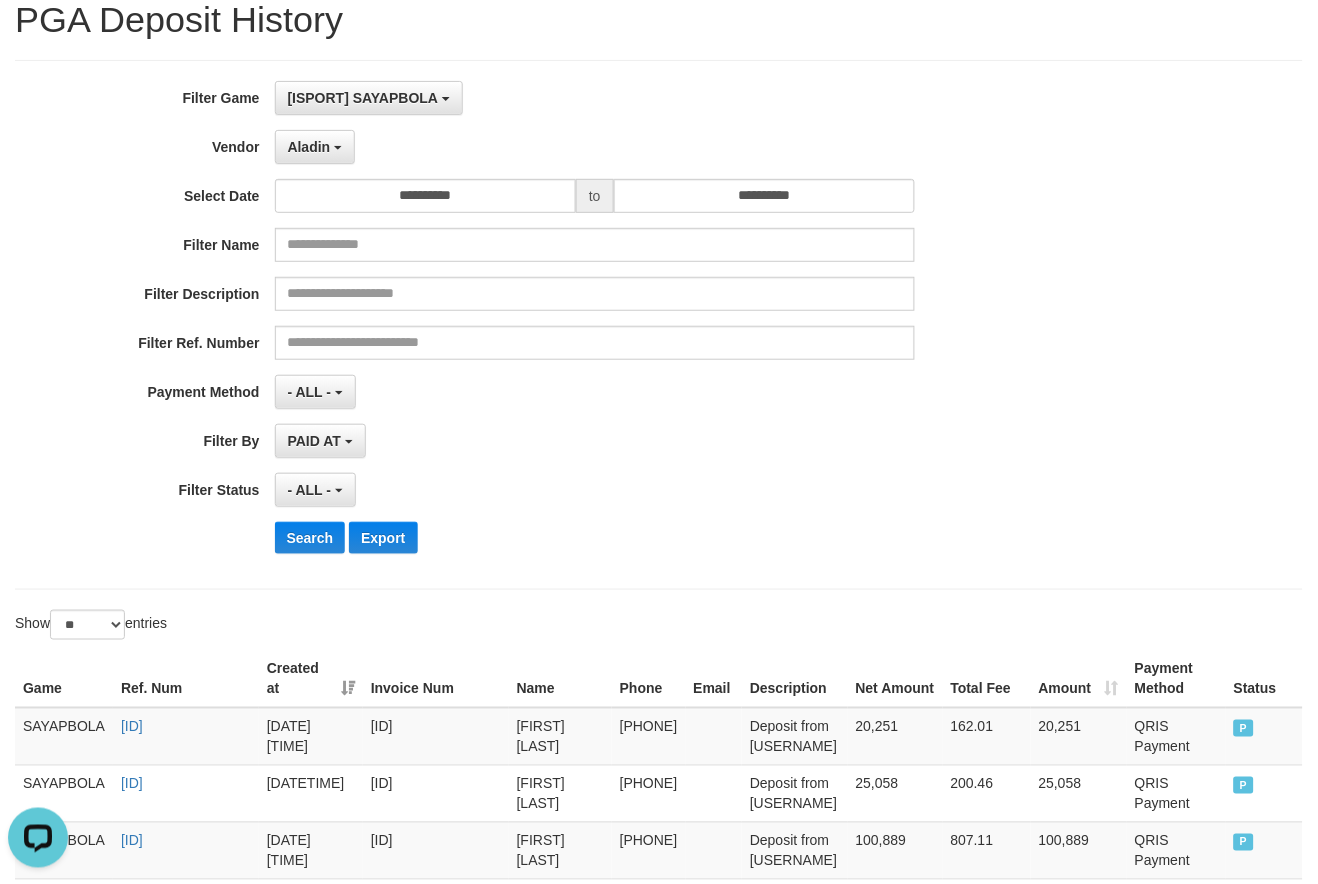 scroll, scrollTop: 0, scrollLeft: 0, axis: both 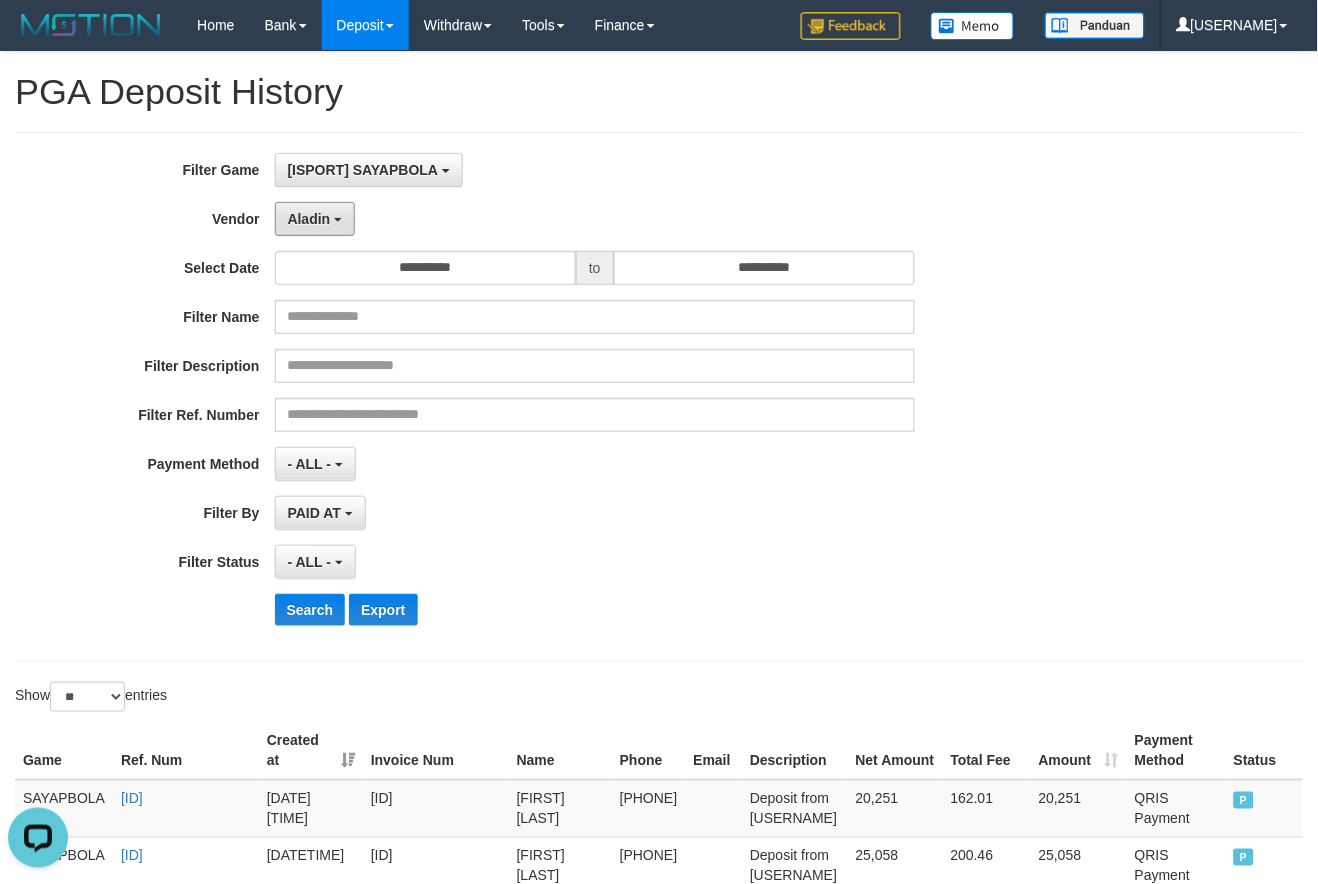 drag, startPoint x: 333, startPoint y: 208, endPoint x: 356, endPoint y: 215, distance: 24.04163 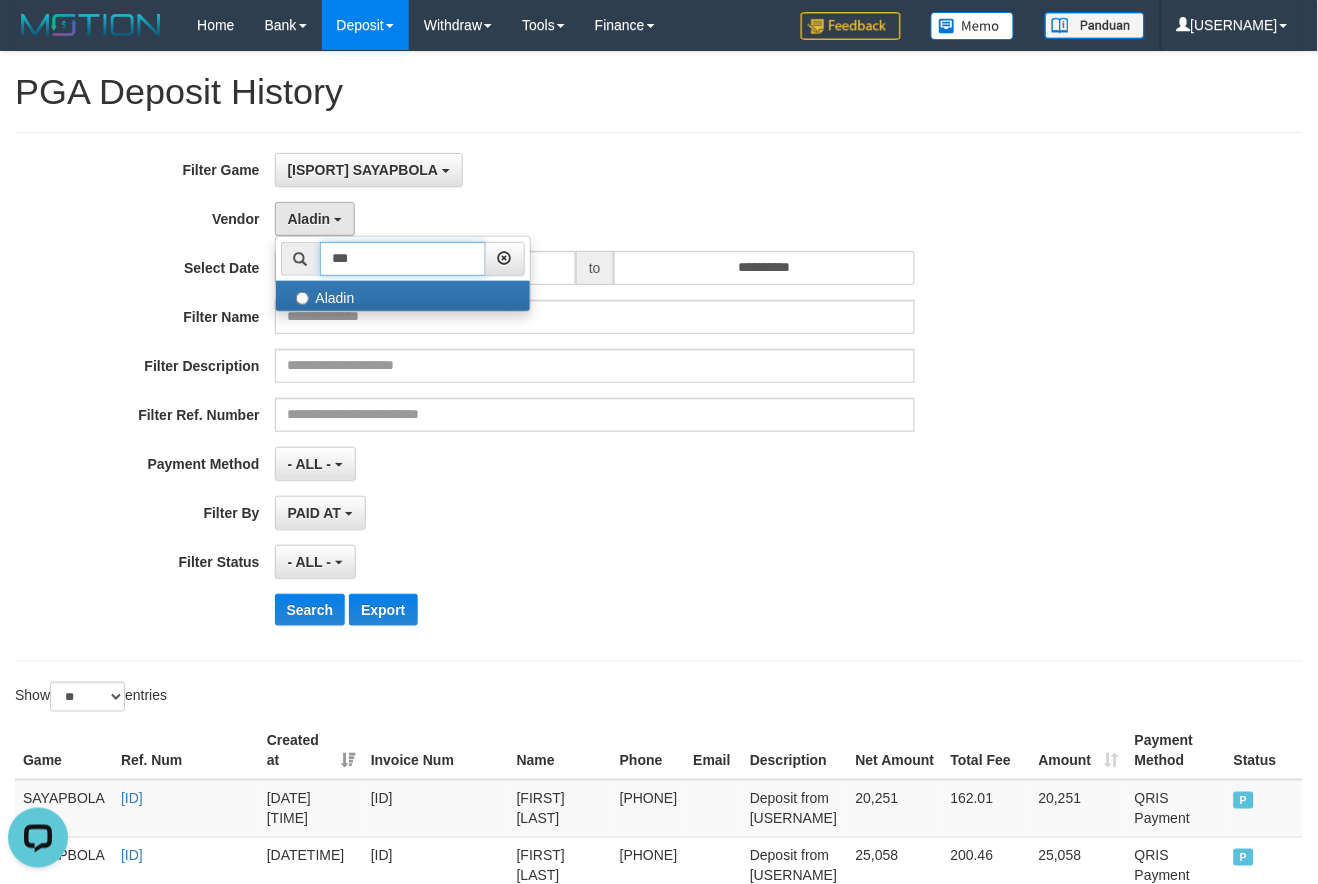 drag, startPoint x: 381, startPoint y: 253, endPoint x: 284, endPoint y: 261, distance: 97.32934 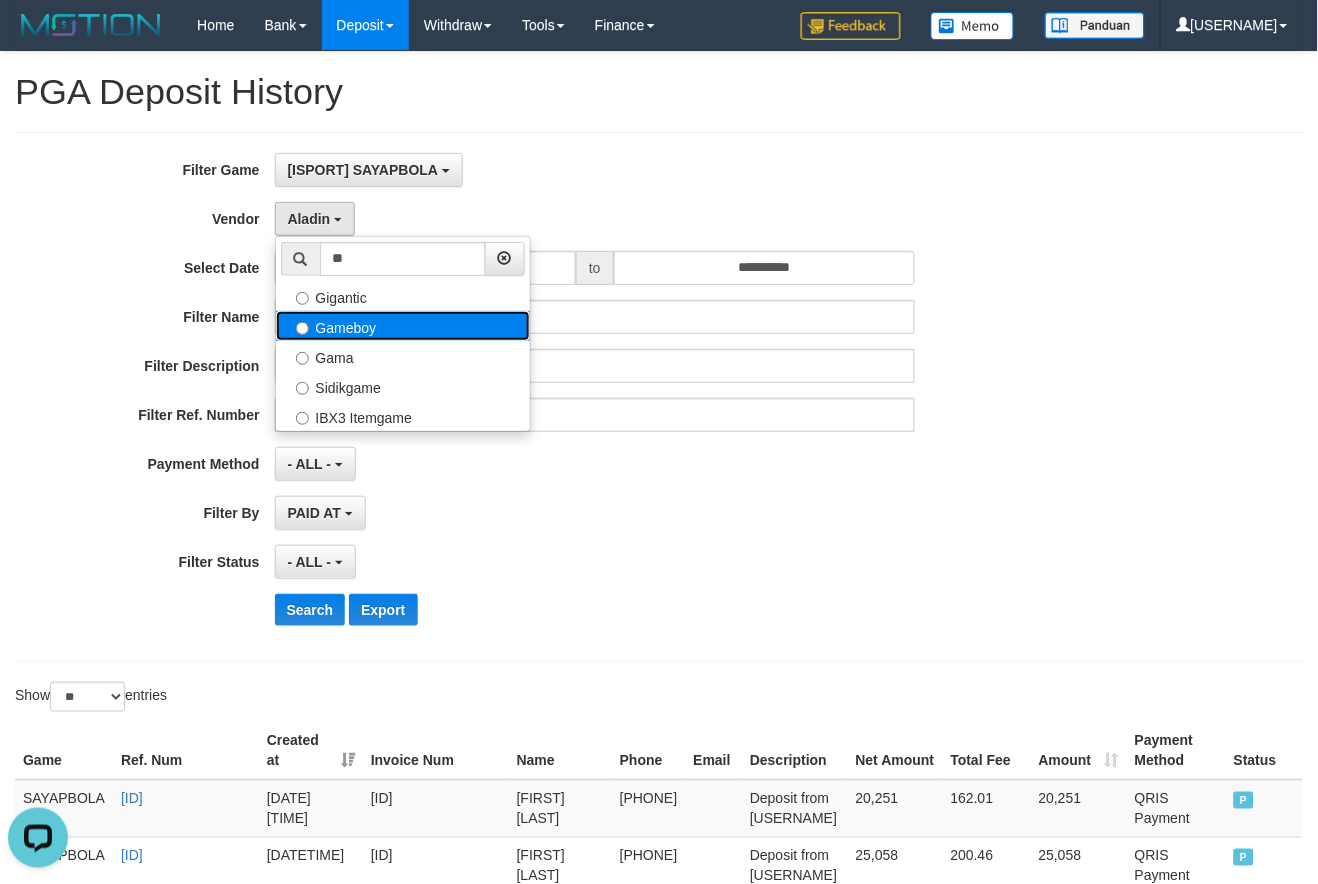 click on "Gameboy" at bounding box center (0, 0) 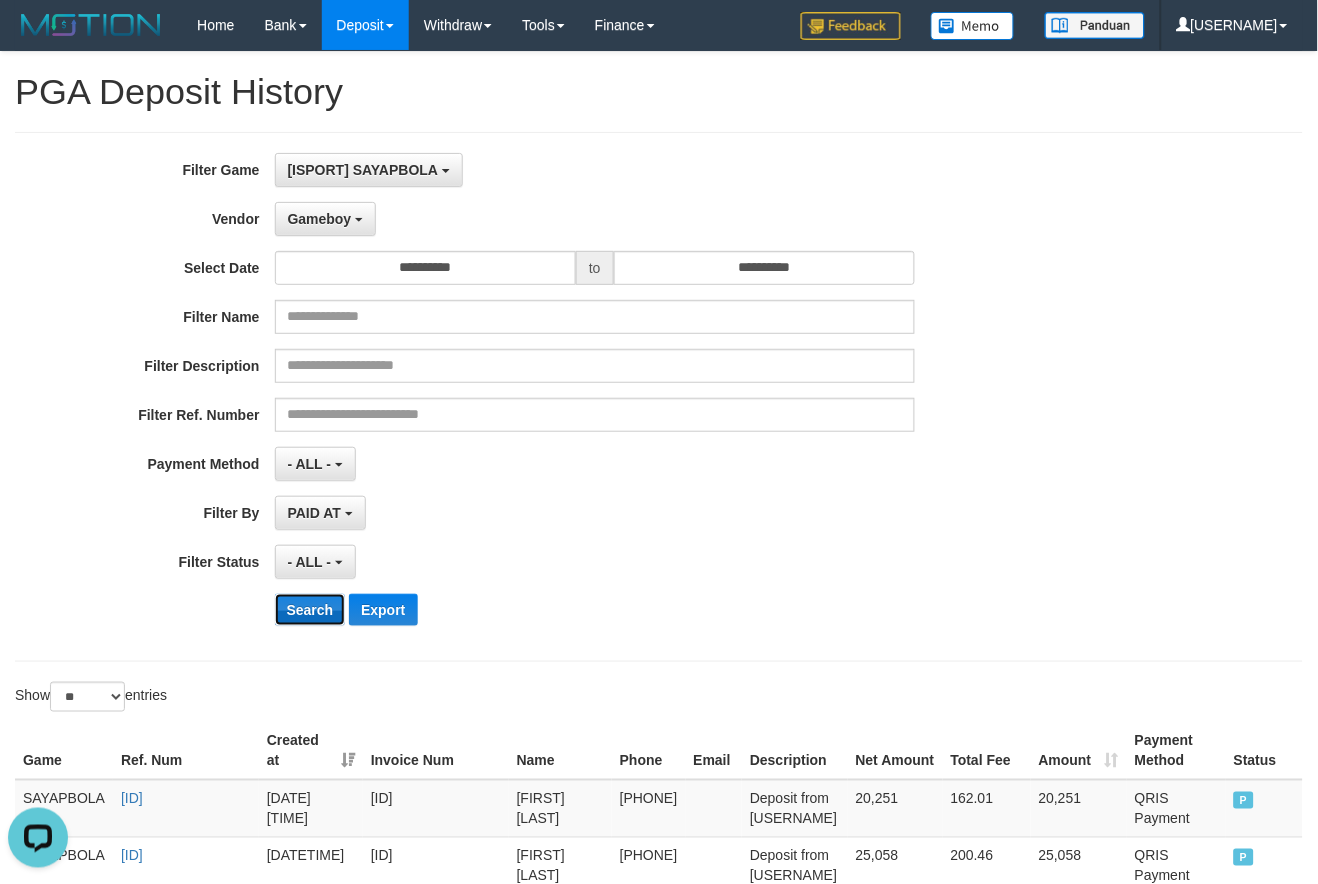 click on "Search" at bounding box center (310, 610) 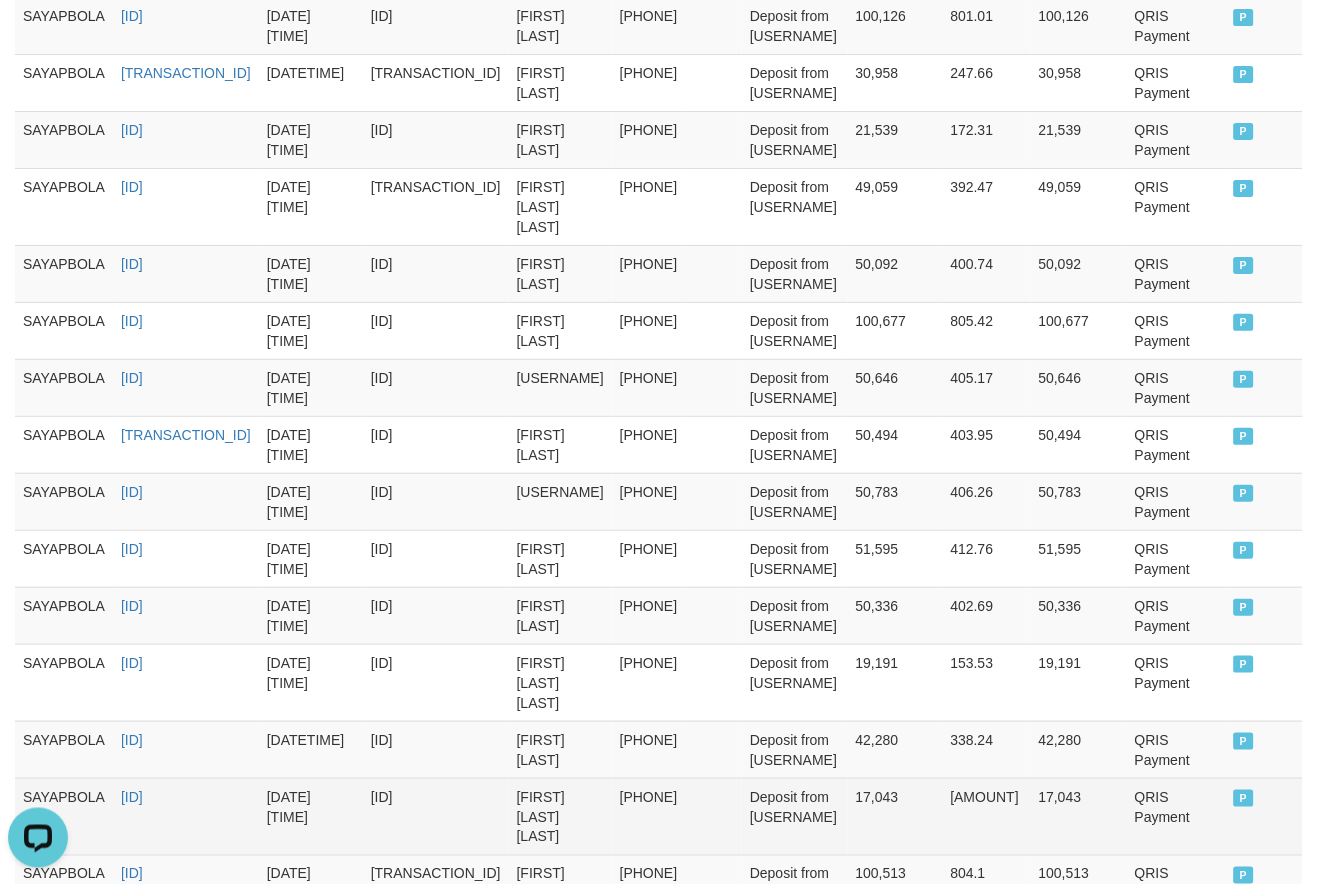 scroll, scrollTop: 1561, scrollLeft: 0, axis: vertical 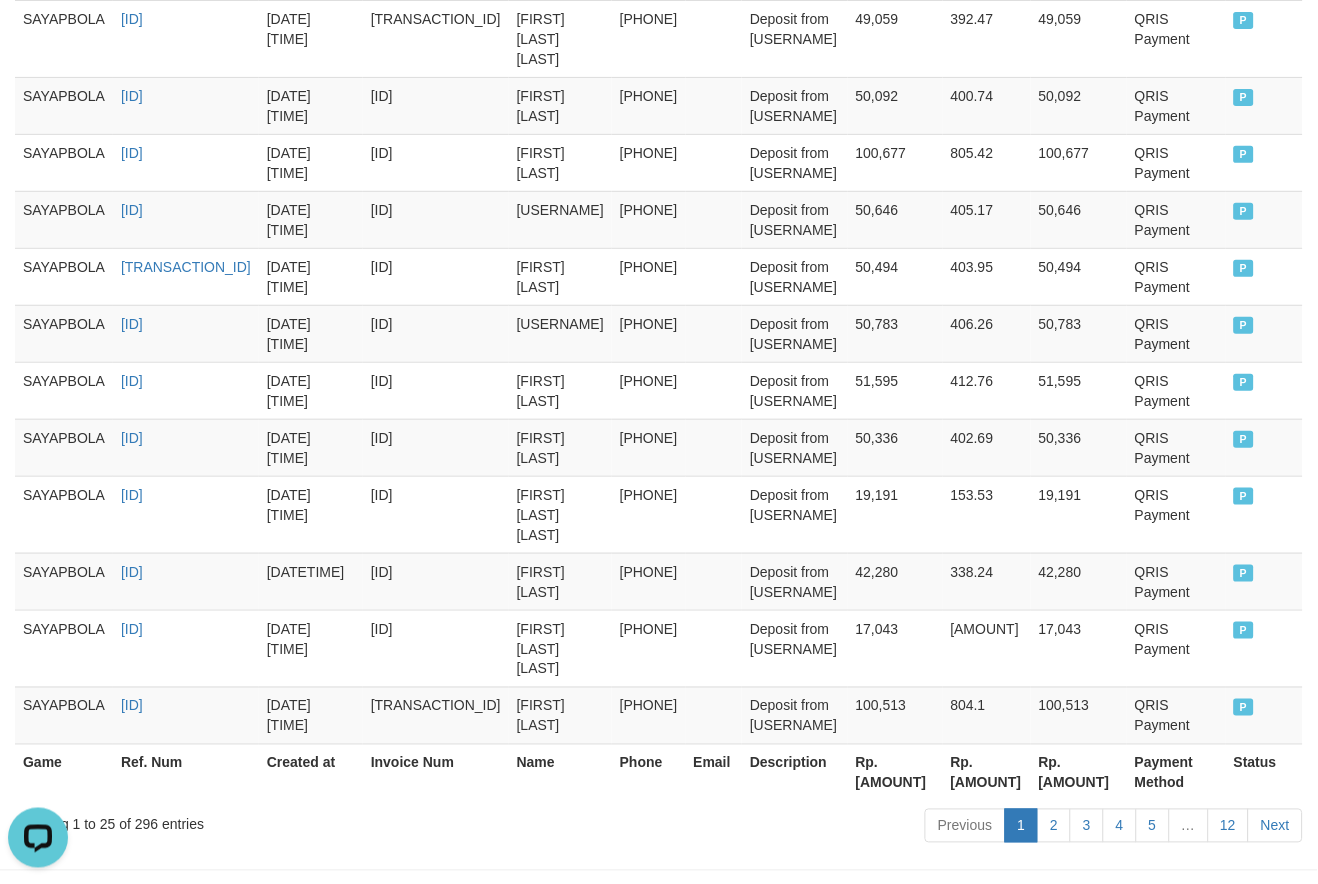 click on "Rp. [AMOUNT]" at bounding box center (895, 772) 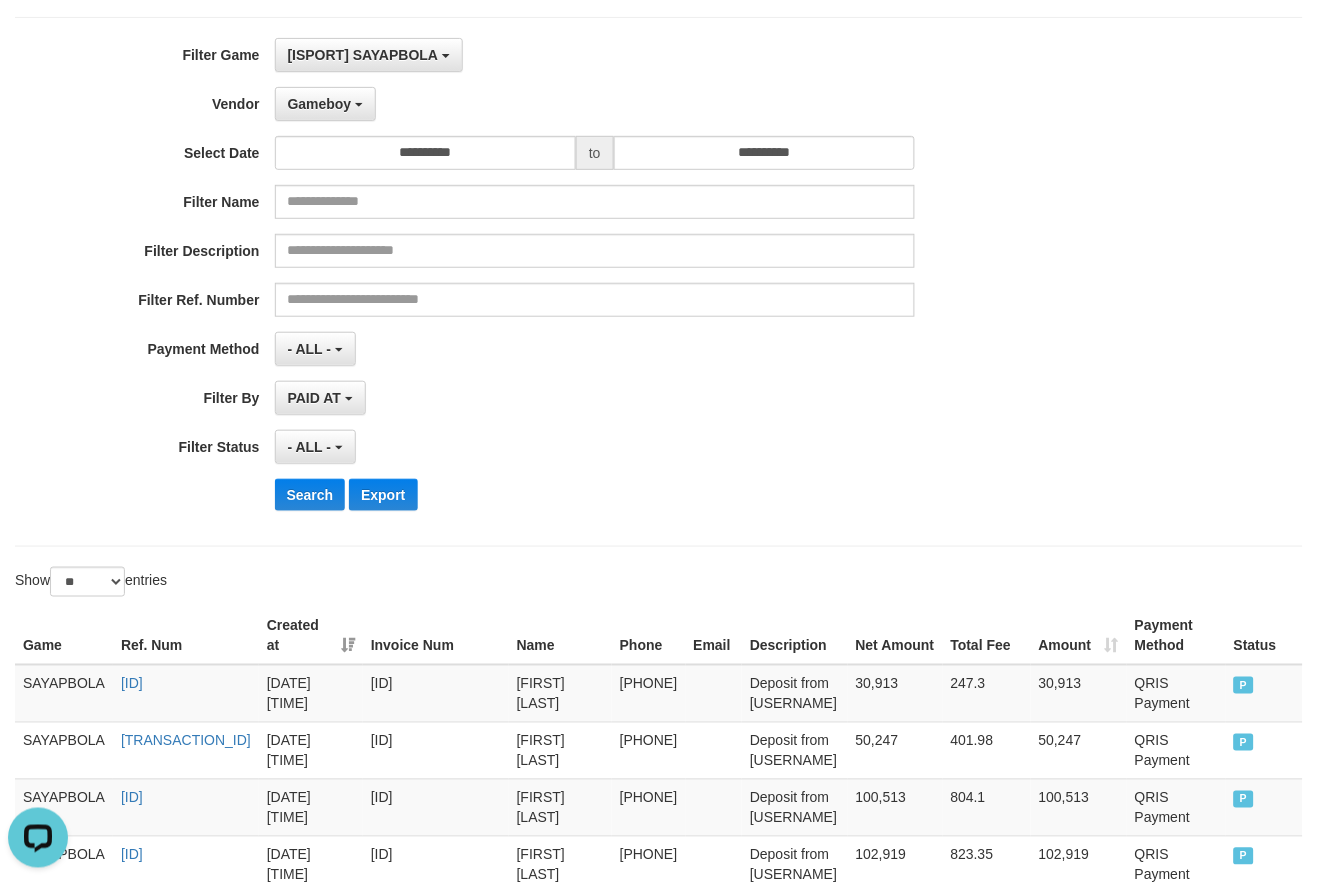 scroll, scrollTop: 0, scrollLeft: 0, axis: both 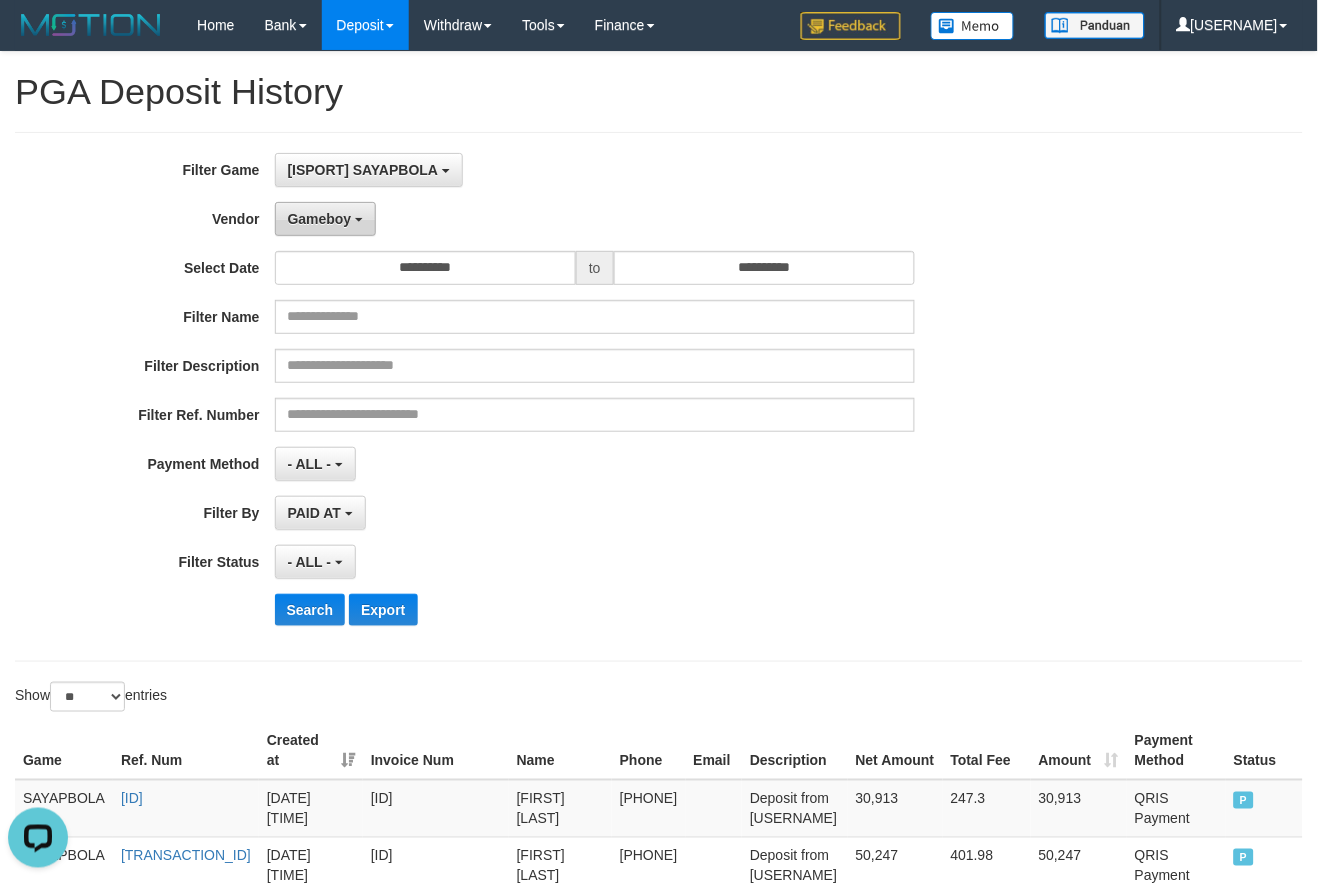 drag, startPoint x: 307, startPoint y: 216, endPoint x: 321, endPoint y: 216, distance: 14 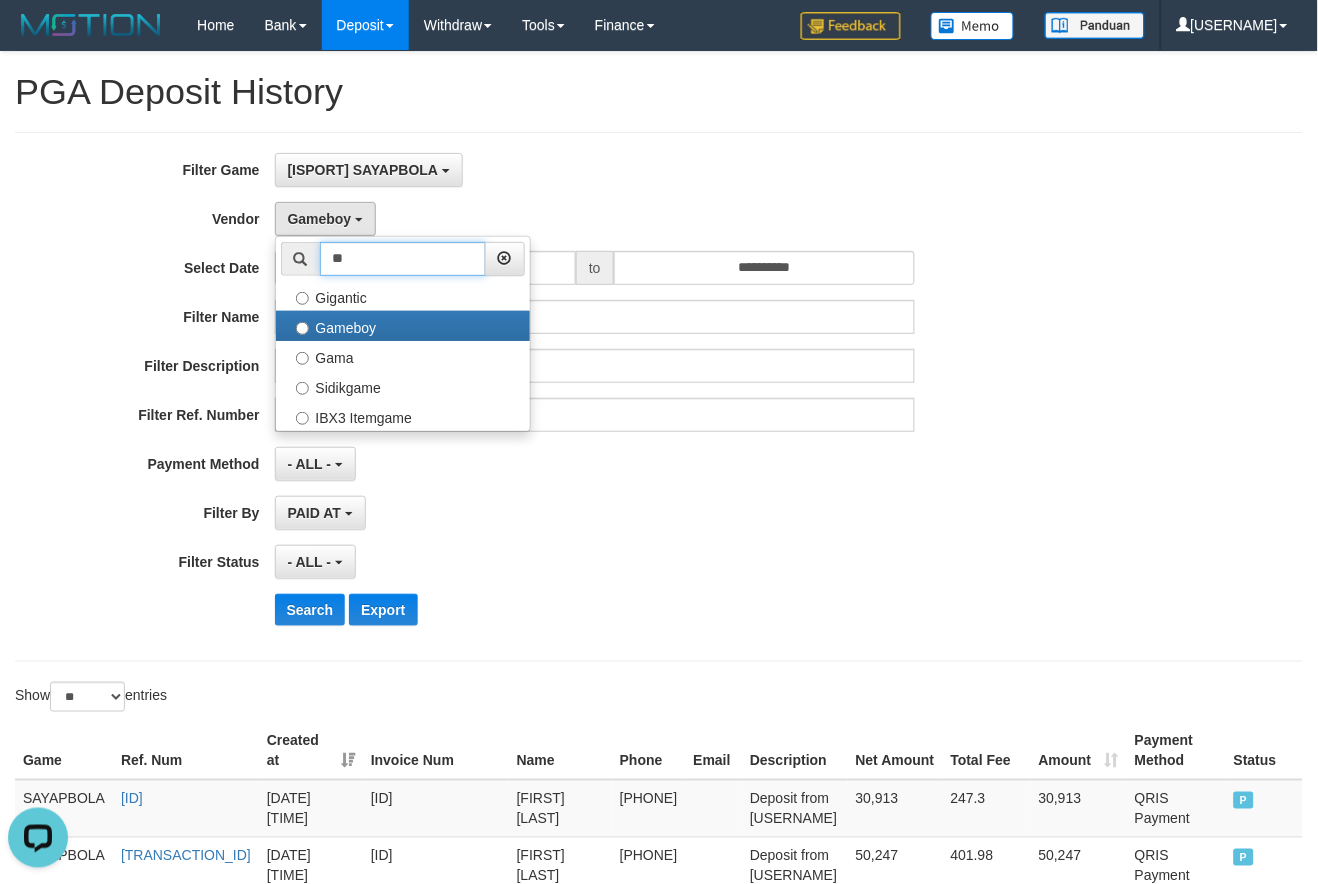click on "**" at bounding box center [403, 259] 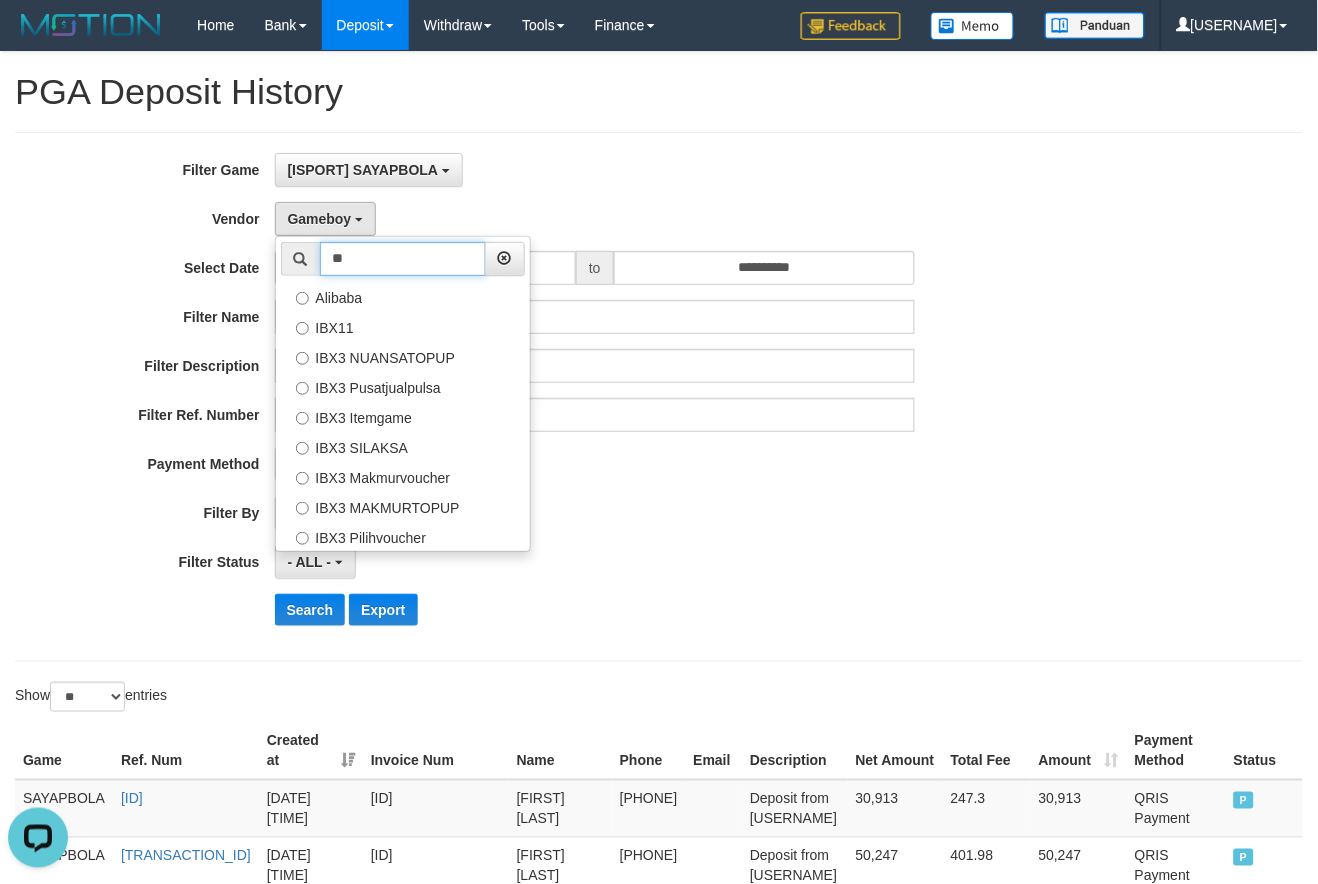 type on "**" 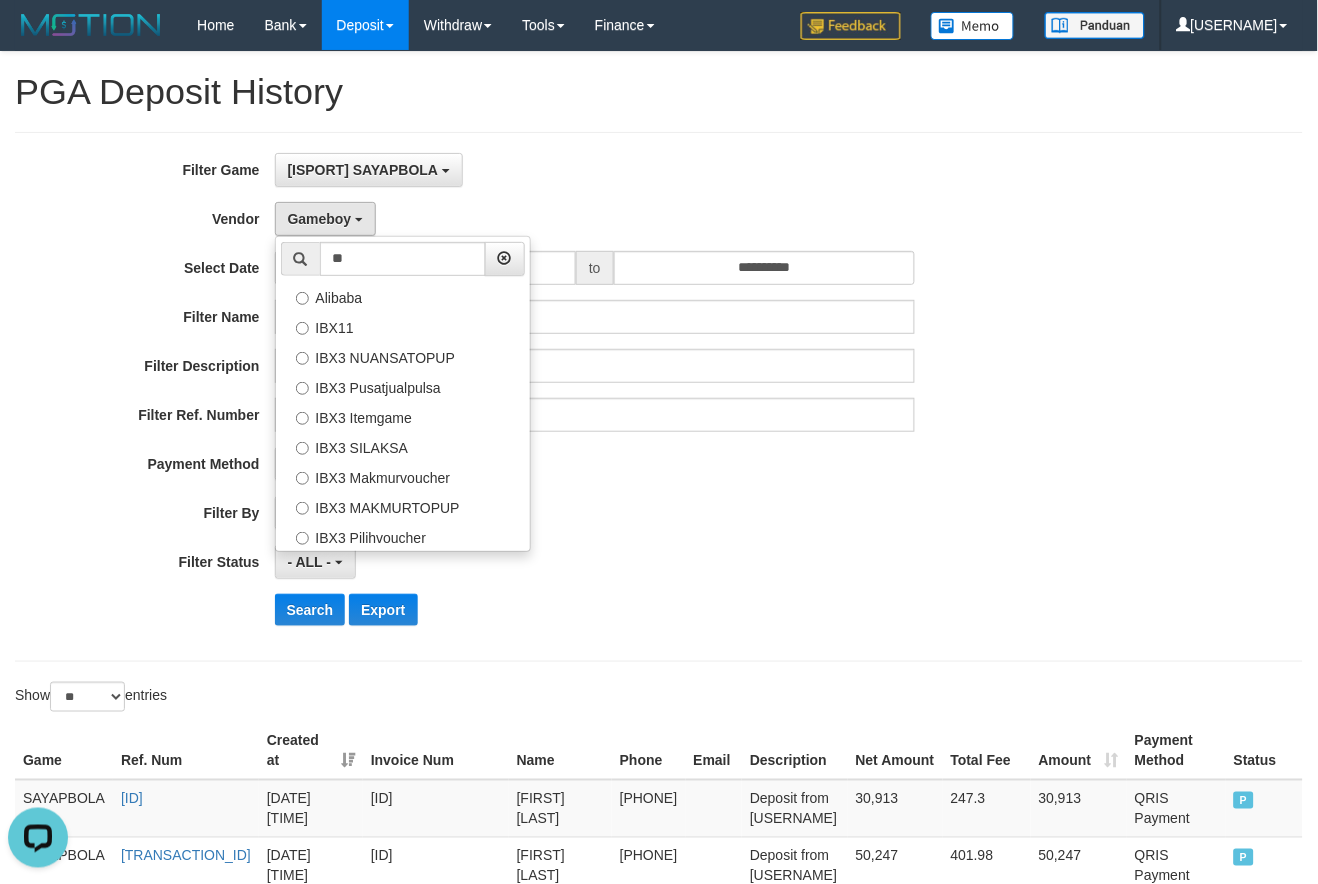 drag, startPoint x: 921, startPoint y: 563, endPoint x: 822, endPoint y: 575, distance: 99.724625 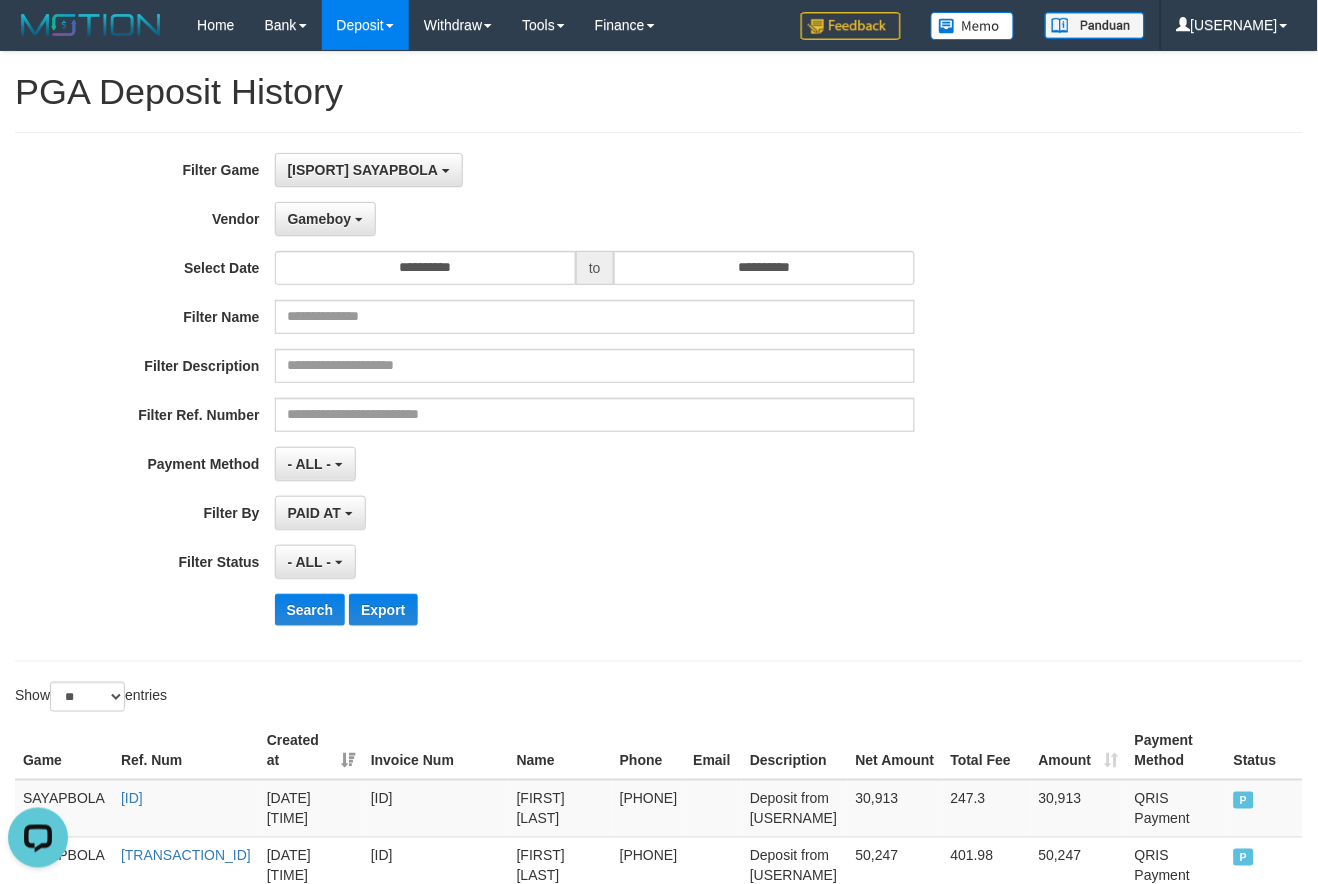 click on "**********" at bounding box center [549, 513] 